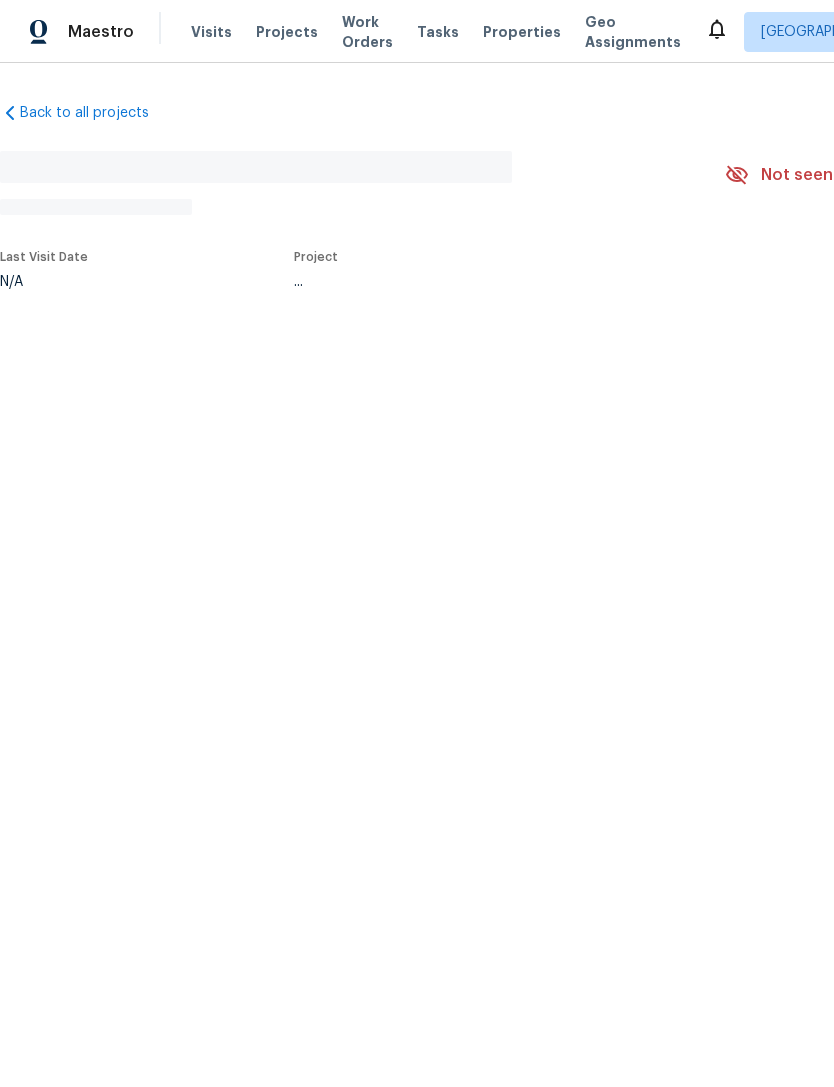 scroll, scrollTop: 0, scrollLeft: 0, axis: both 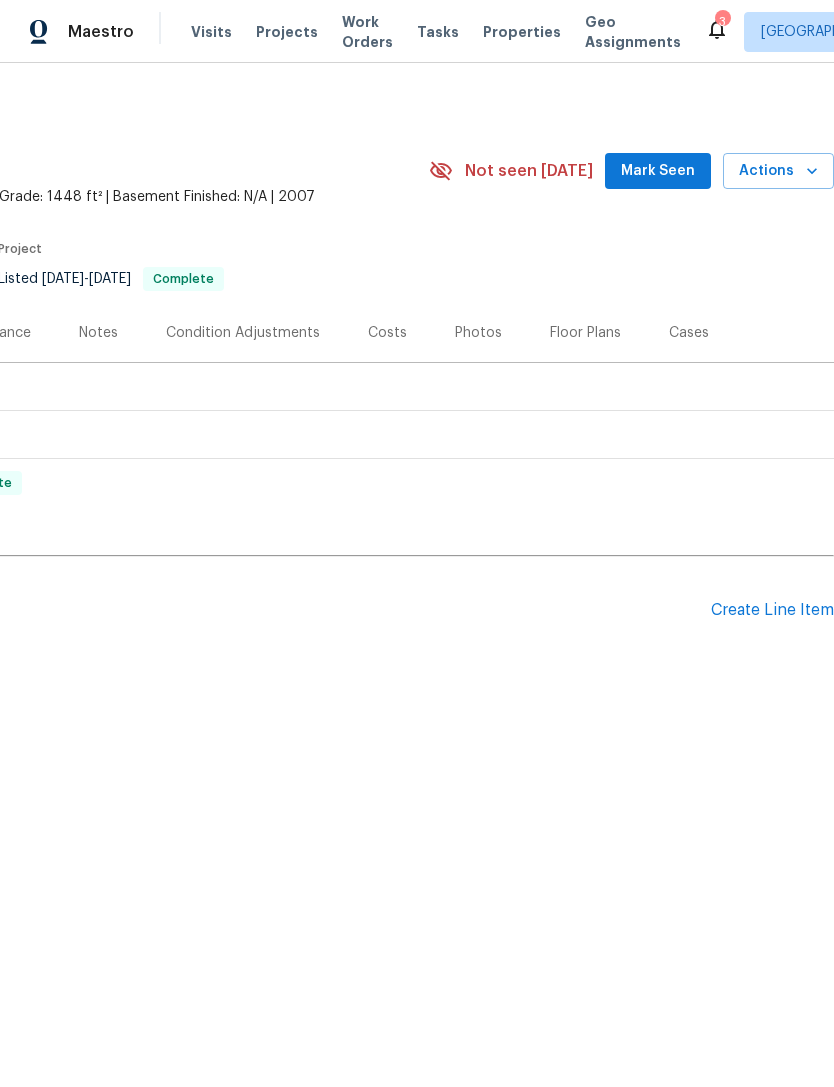 click on "Mark Seen" at bounding box center [658, 171] 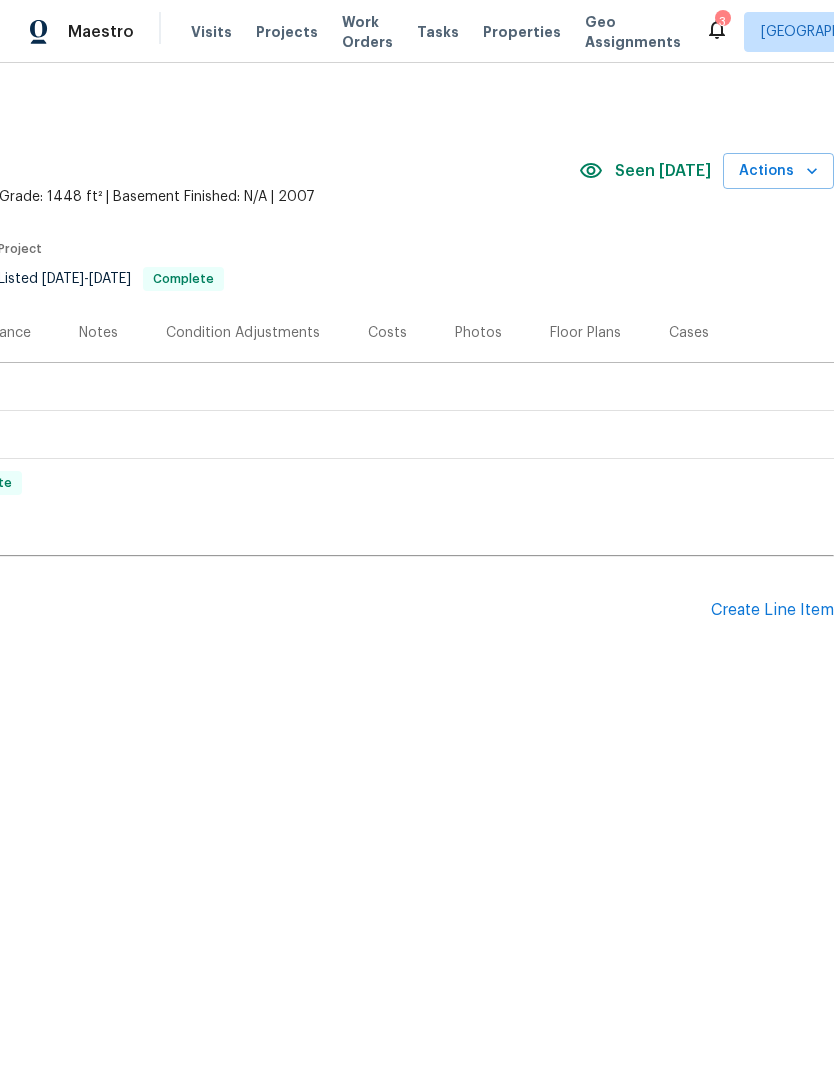 scroll, scrollTop: 0, scrollLeft: 296, axis: horizontal 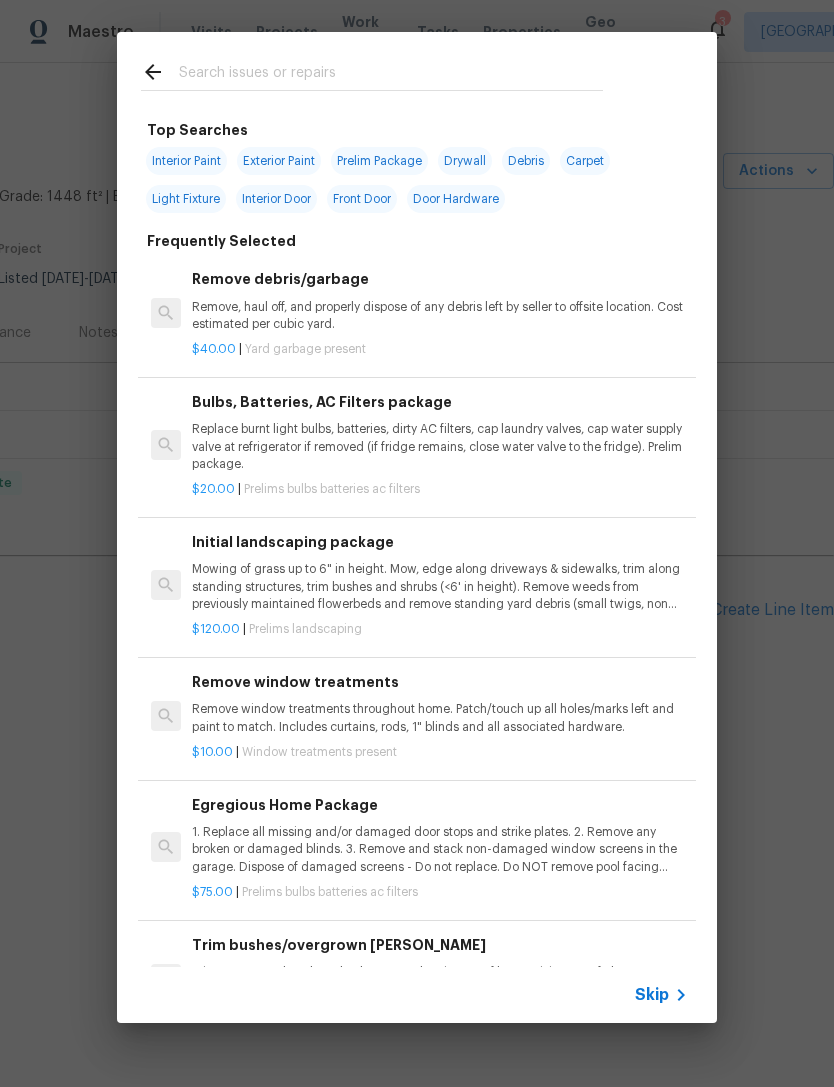 click at bounding box center [391, 75] 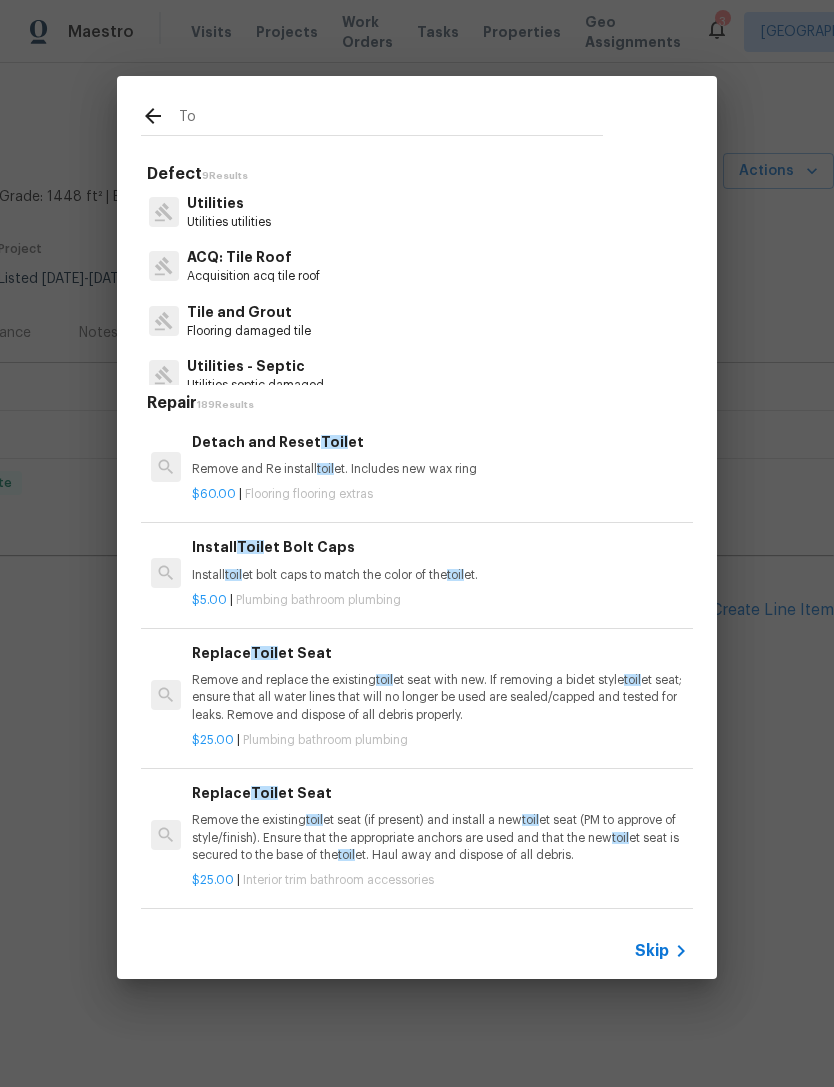 type on "T" 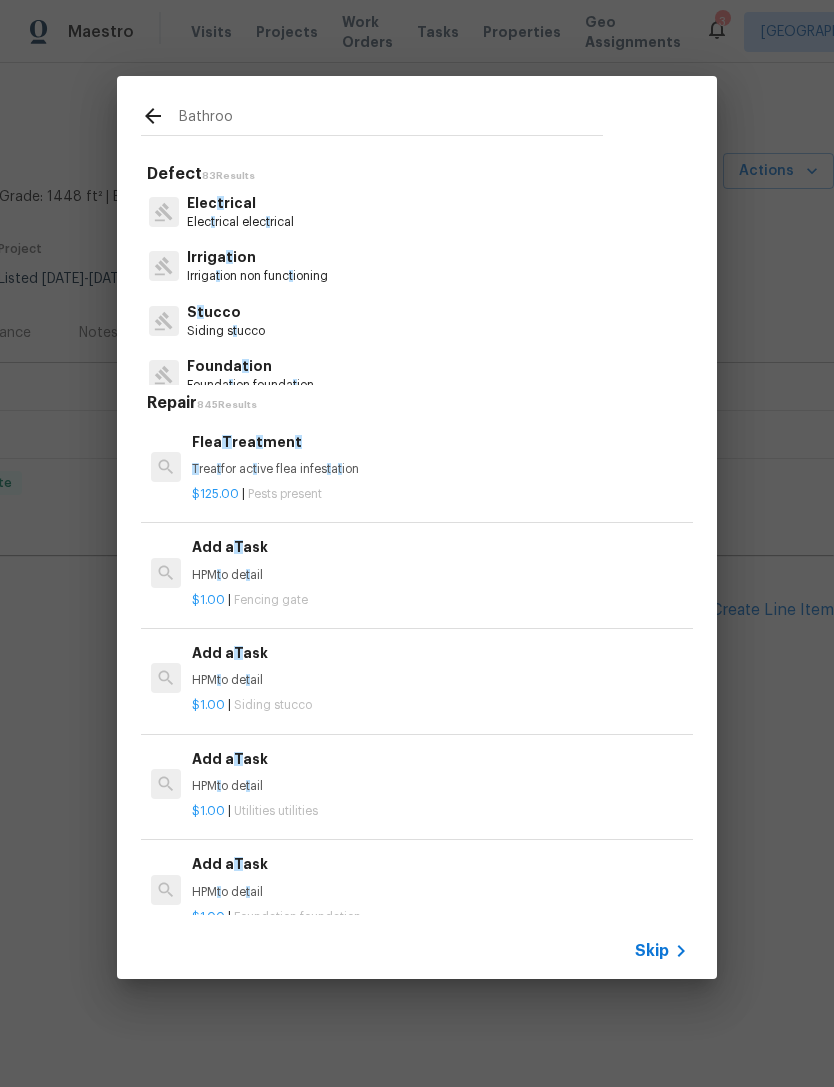type on "Bathroom" 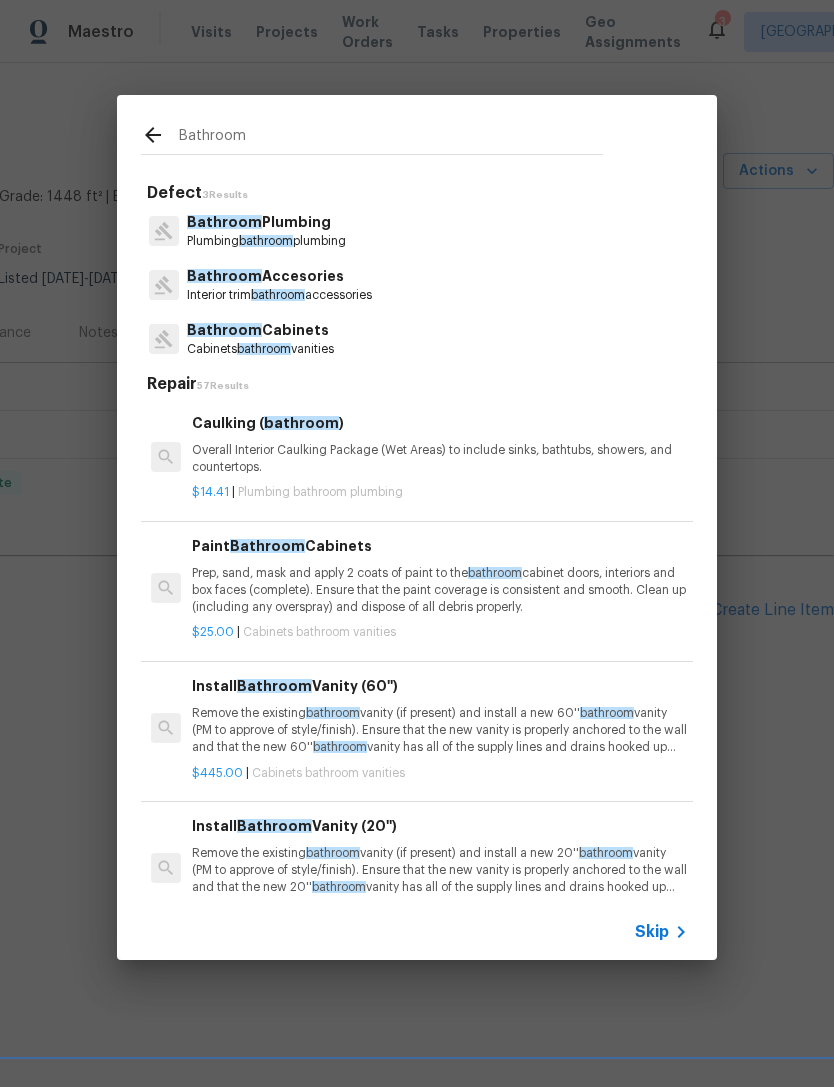 click on "Bathroom" at bounding box center [224, 222] 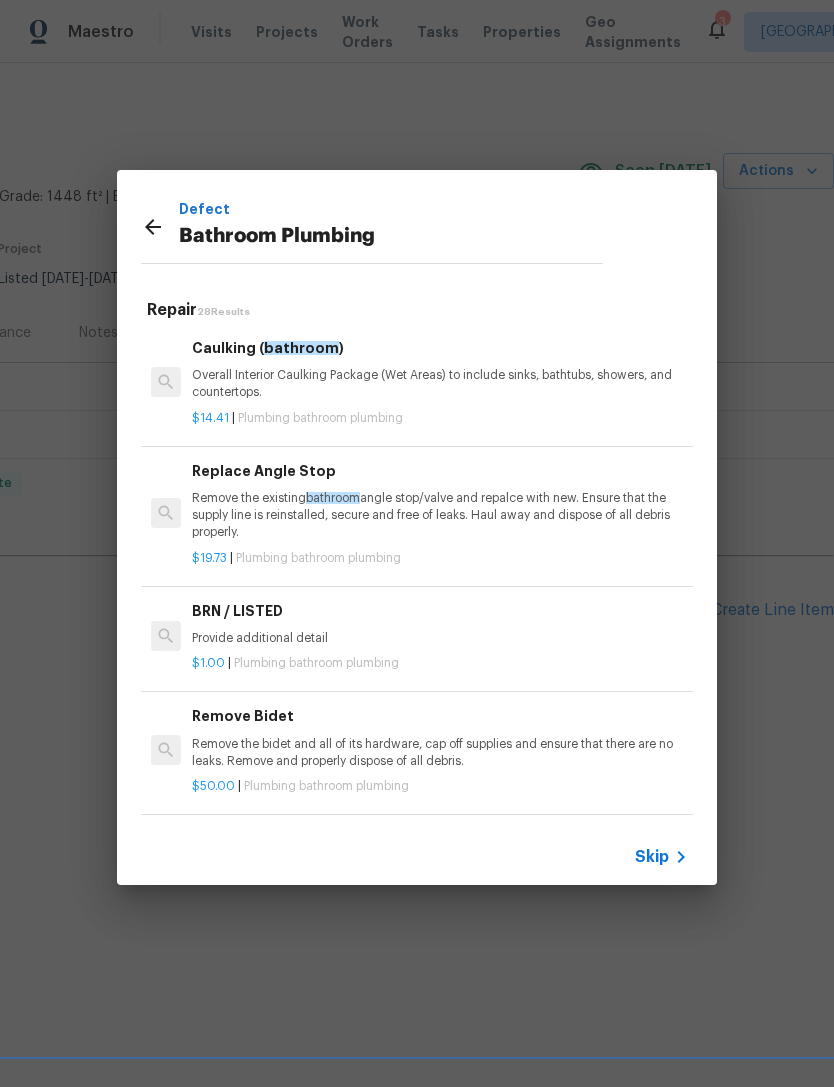 click on "Bathroom Plumbing" at bounding box center (391, 237) 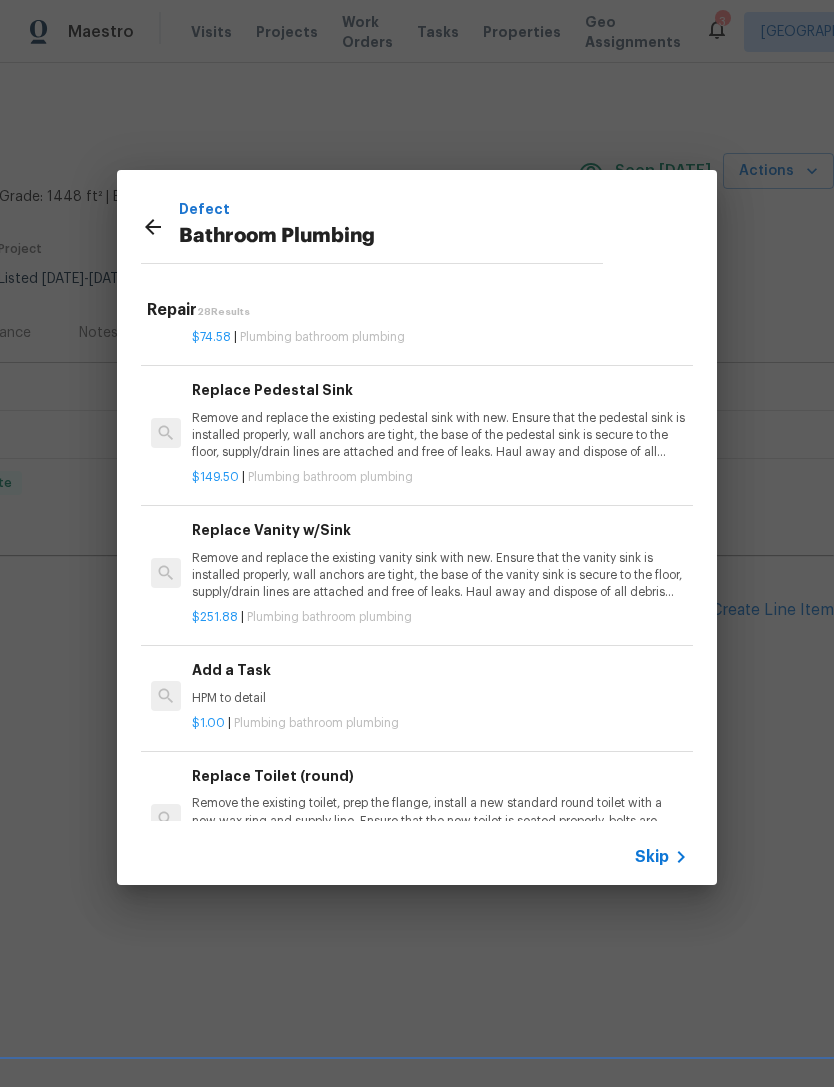 scroll, scrollTop: 2882, scrollLeft: 0, axis: vertical 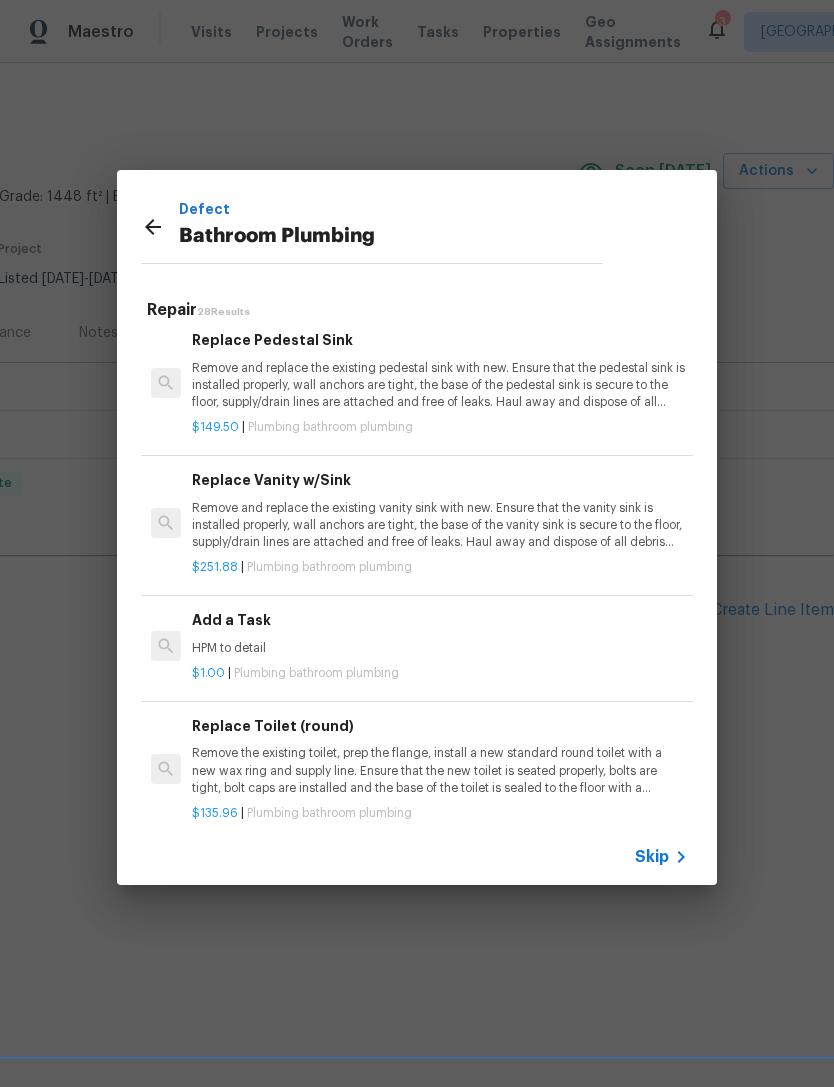 click on "HPM to detail" at bounding box center [440, 648] 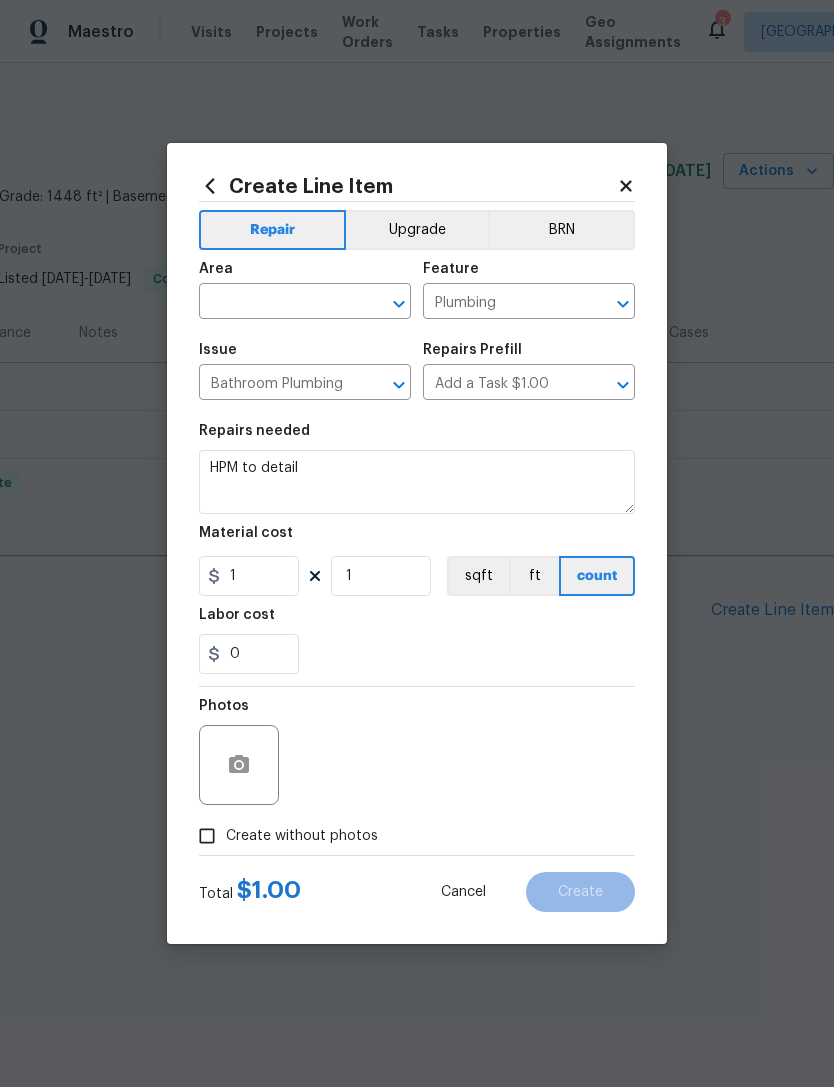 click on "Labor cost" at bounding box center (417, 621) 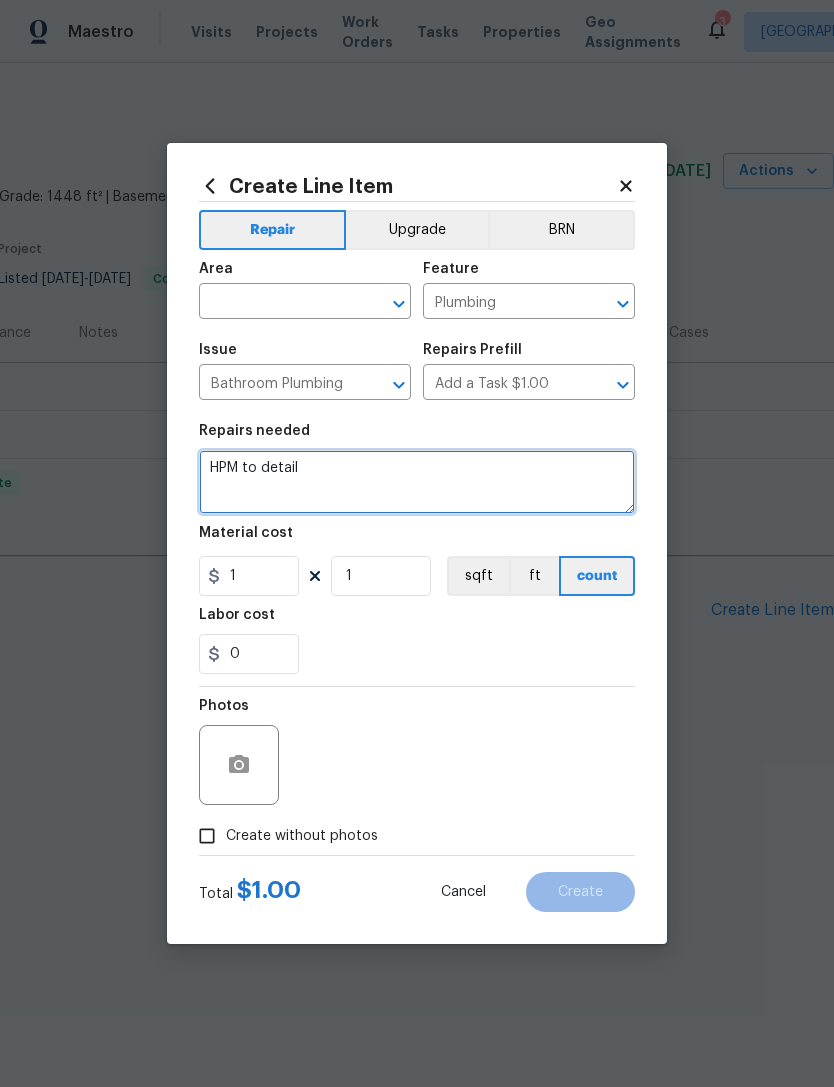 click on "HPM to detail" at bounding box center (417, 482) 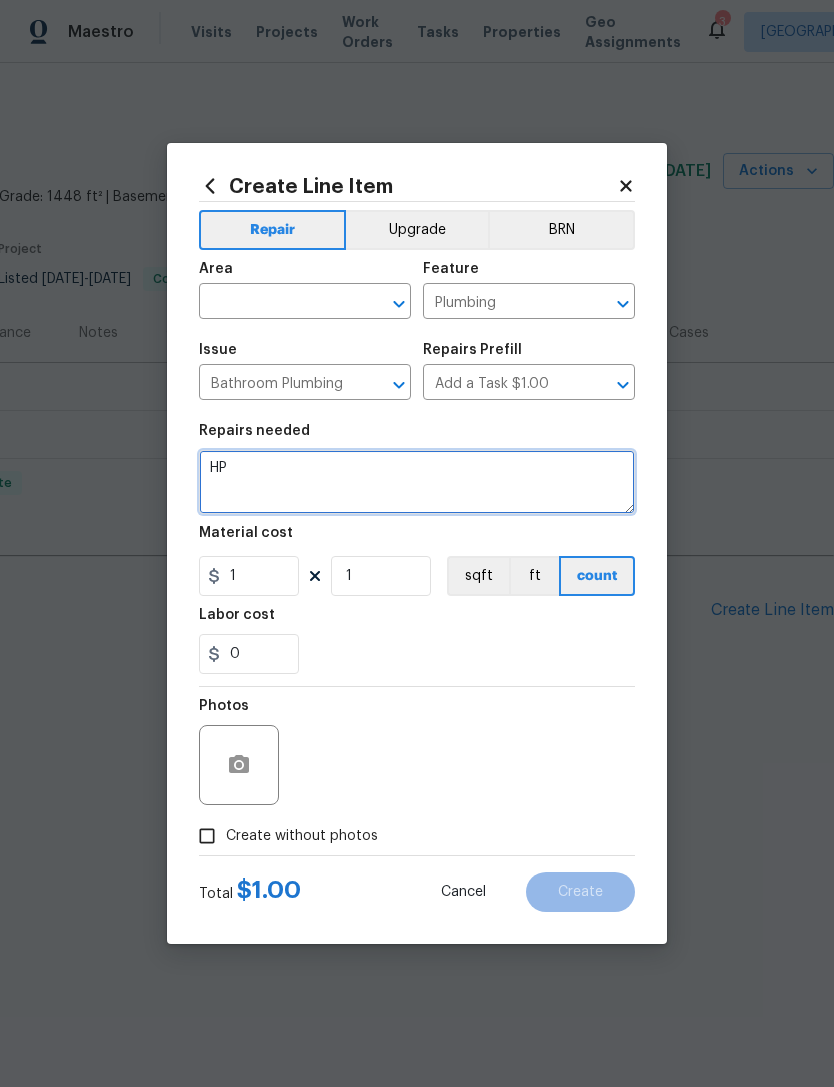 type on "H" 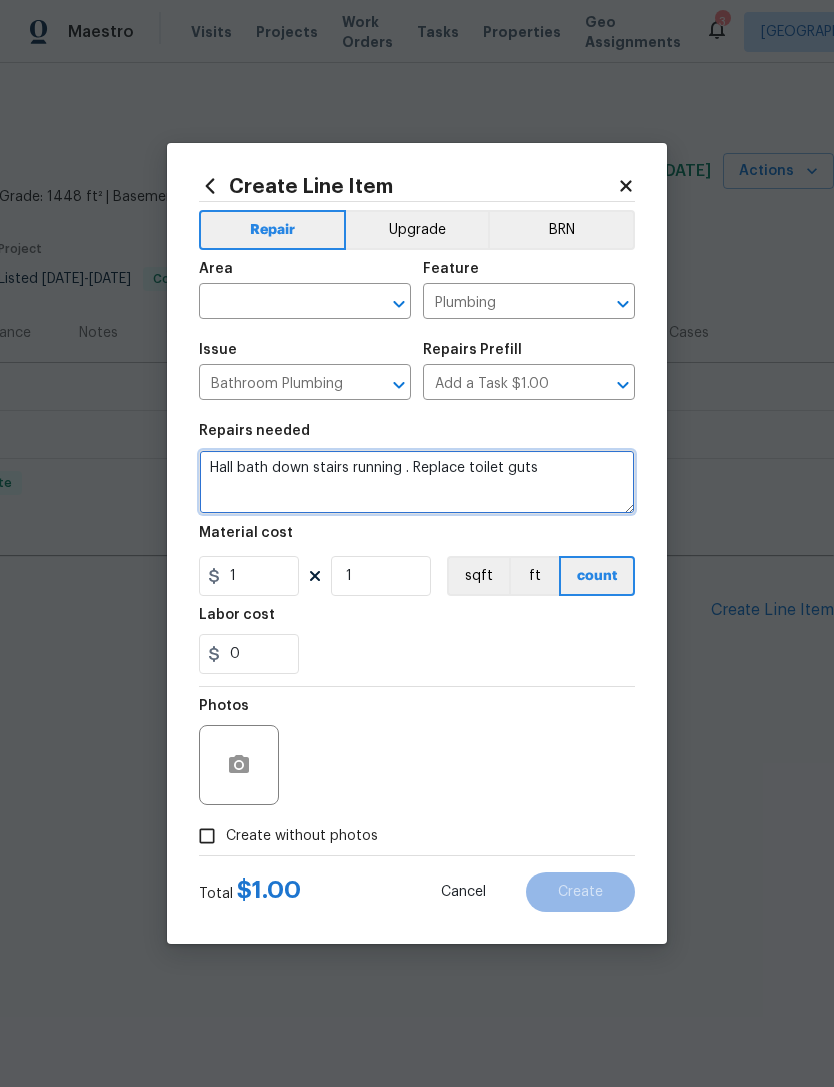 type on "Hall bath down stairs running . Replace toilet guts" 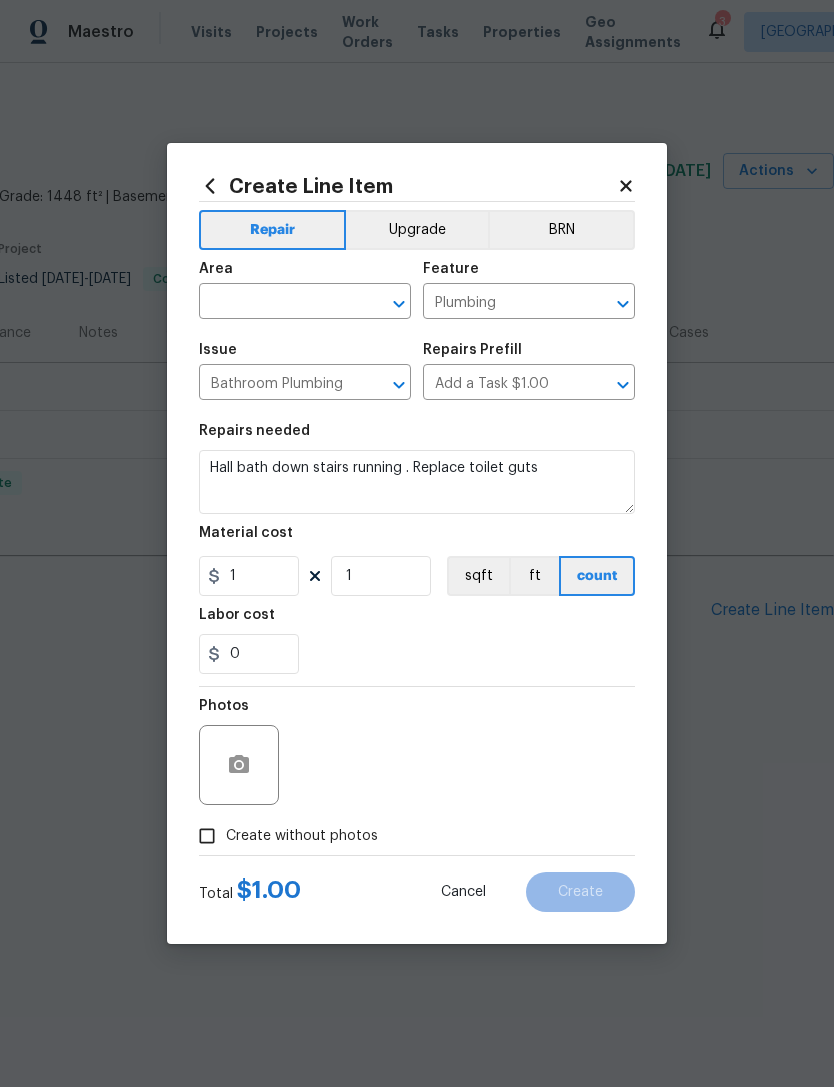 click on "0" at bounding box center (417, 654) 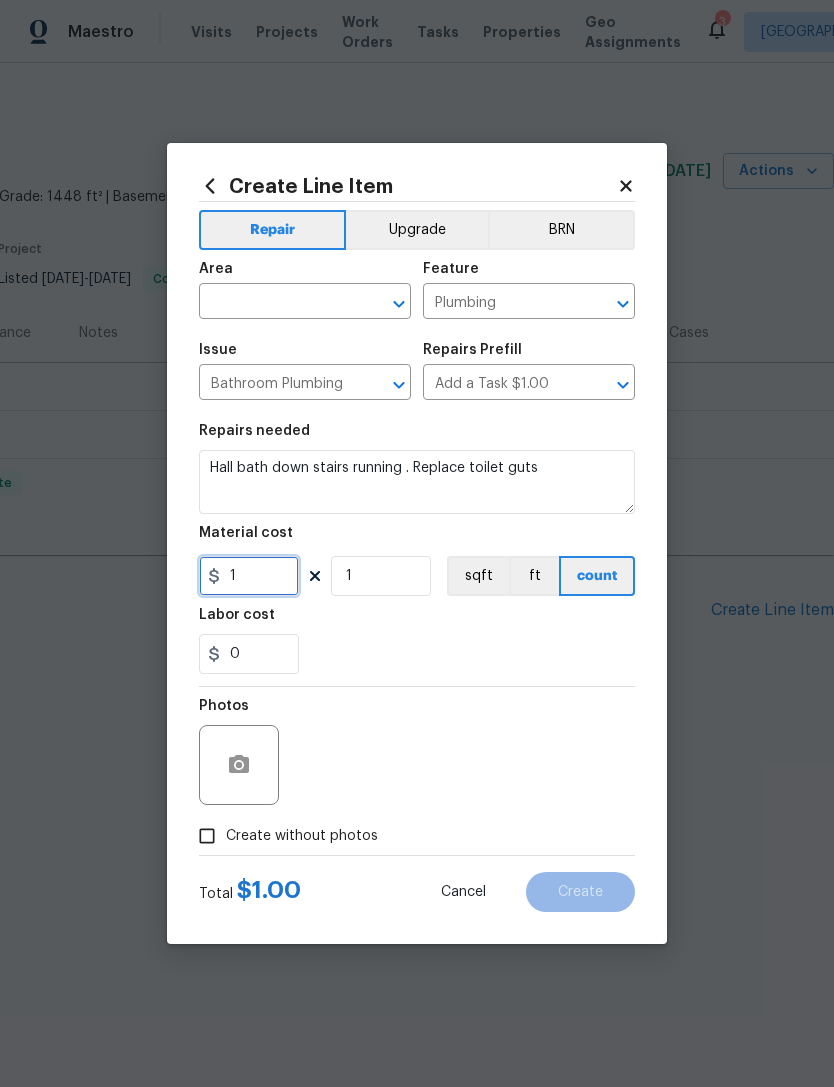 click on "1" at bounding box center (249, 576) 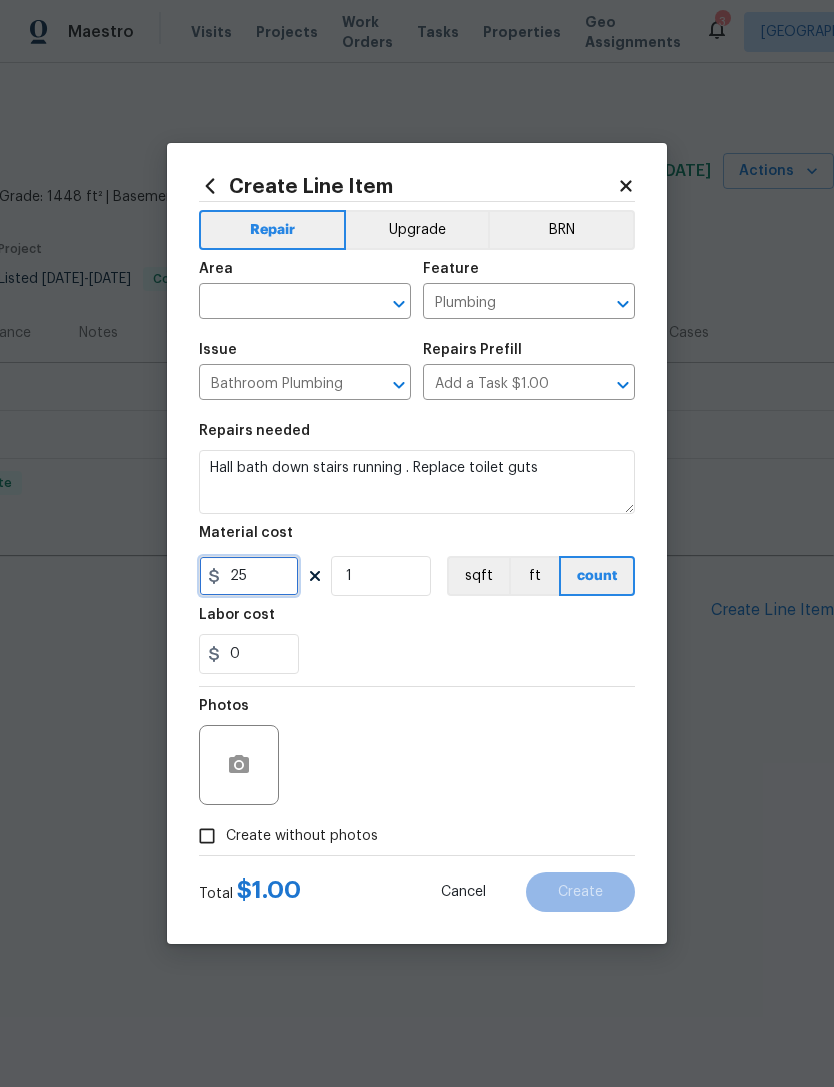 type on "25" 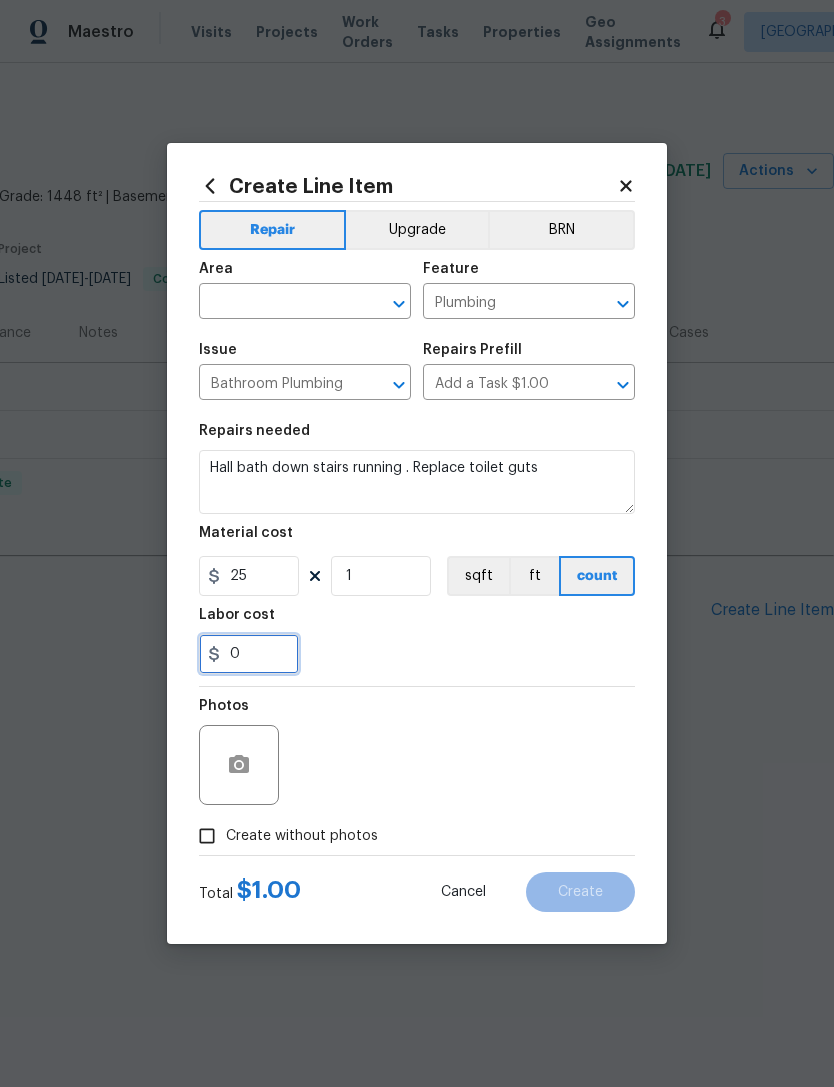 click on "0" at bounding box center (249, 654) 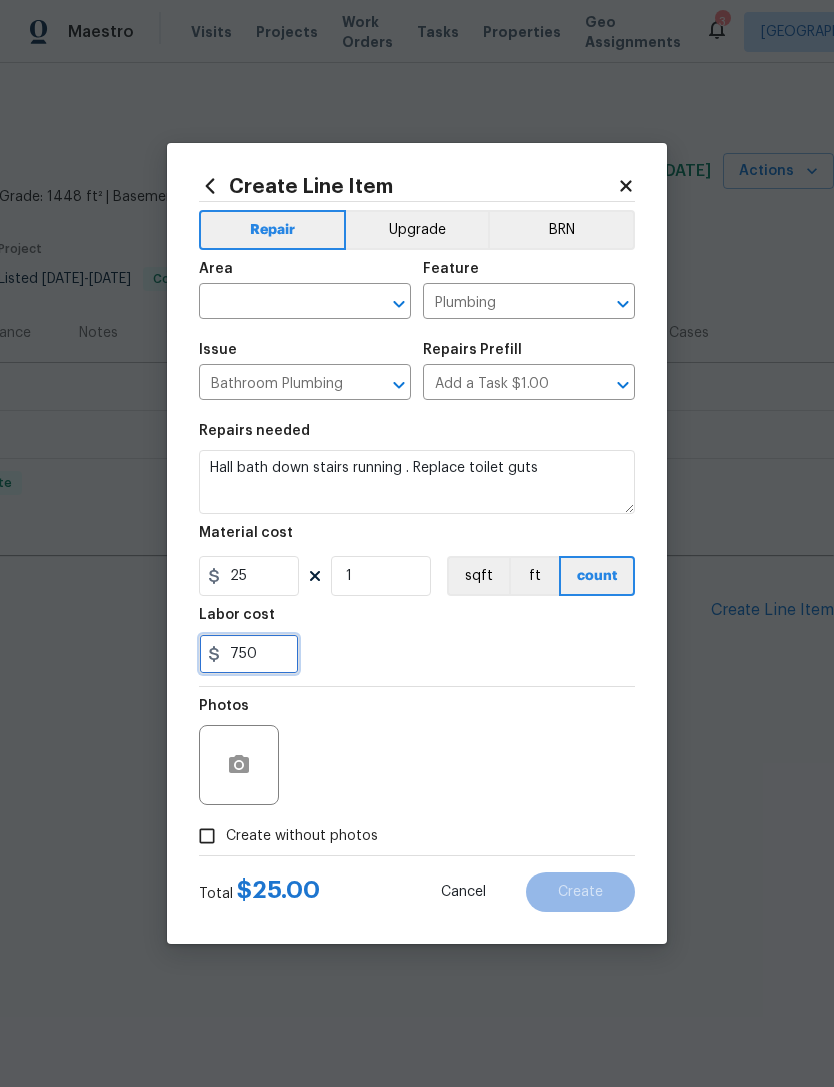 type on "750" 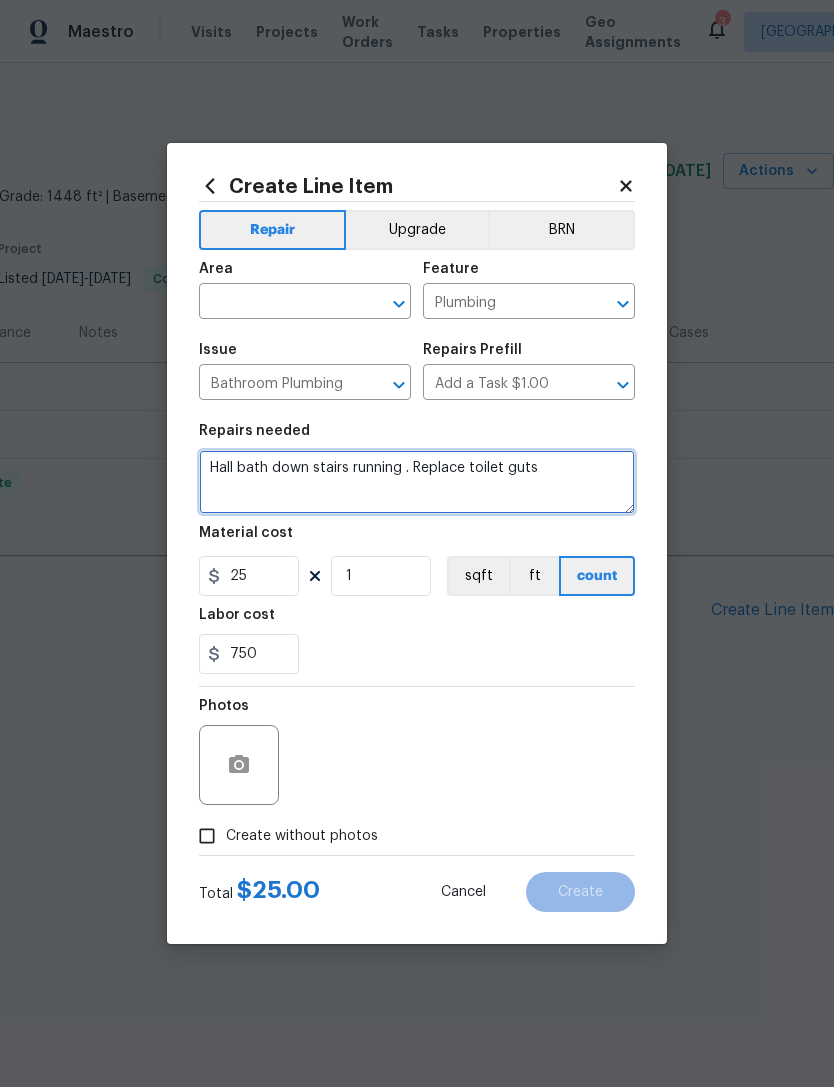 click on "Hall bath down stairs running . Replace toilet guts" at bounding box center (417, 482) 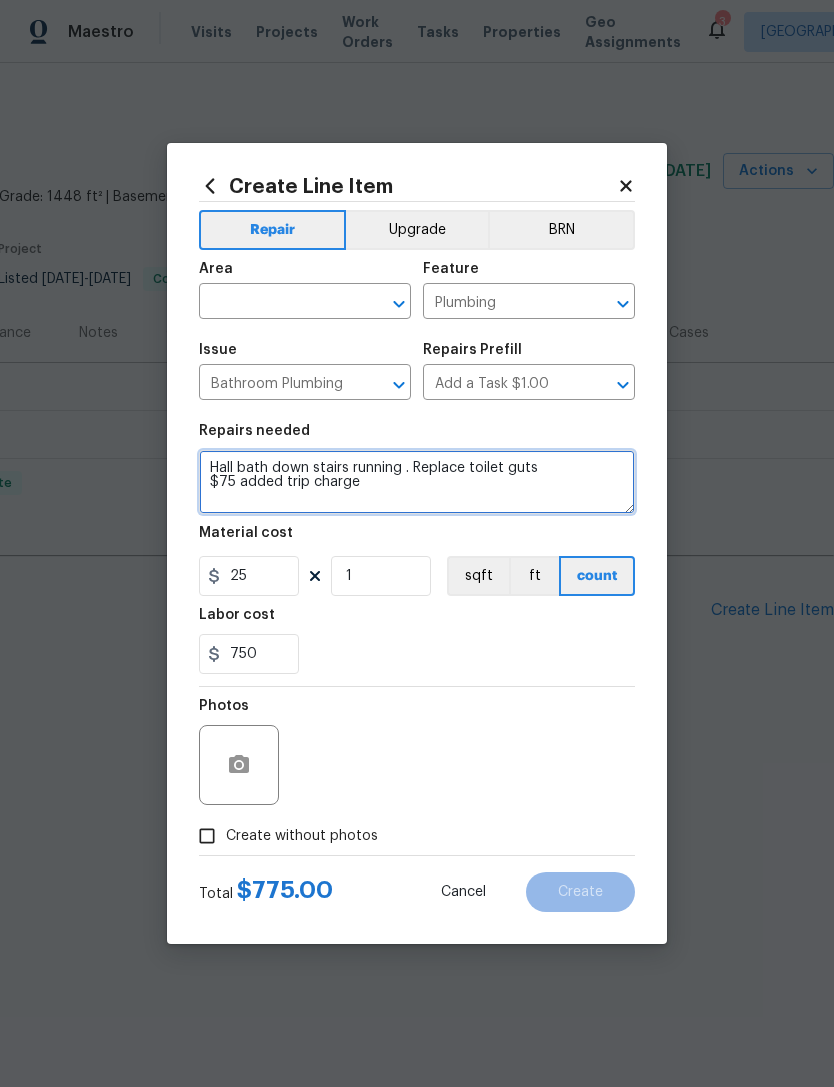 type on "Hall bath down stairs running . Replace toilet guts
$75 added trip charge" 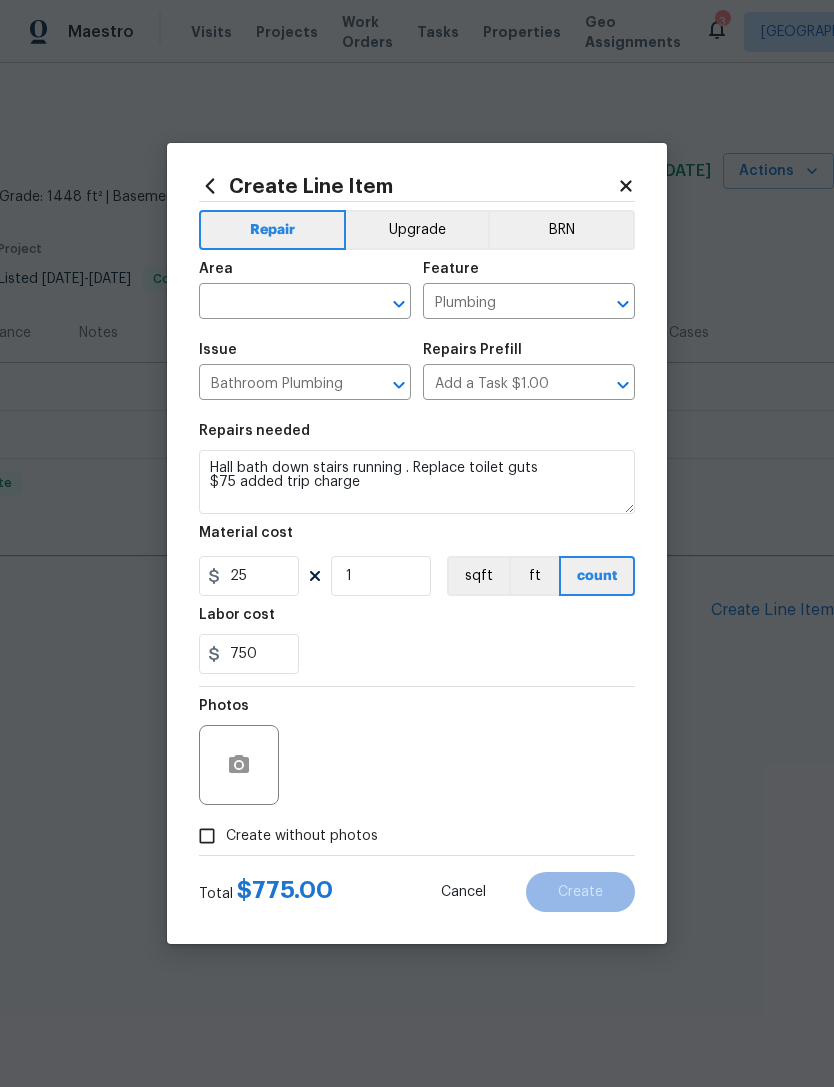 click on "750" at bounding box center [417, 654] 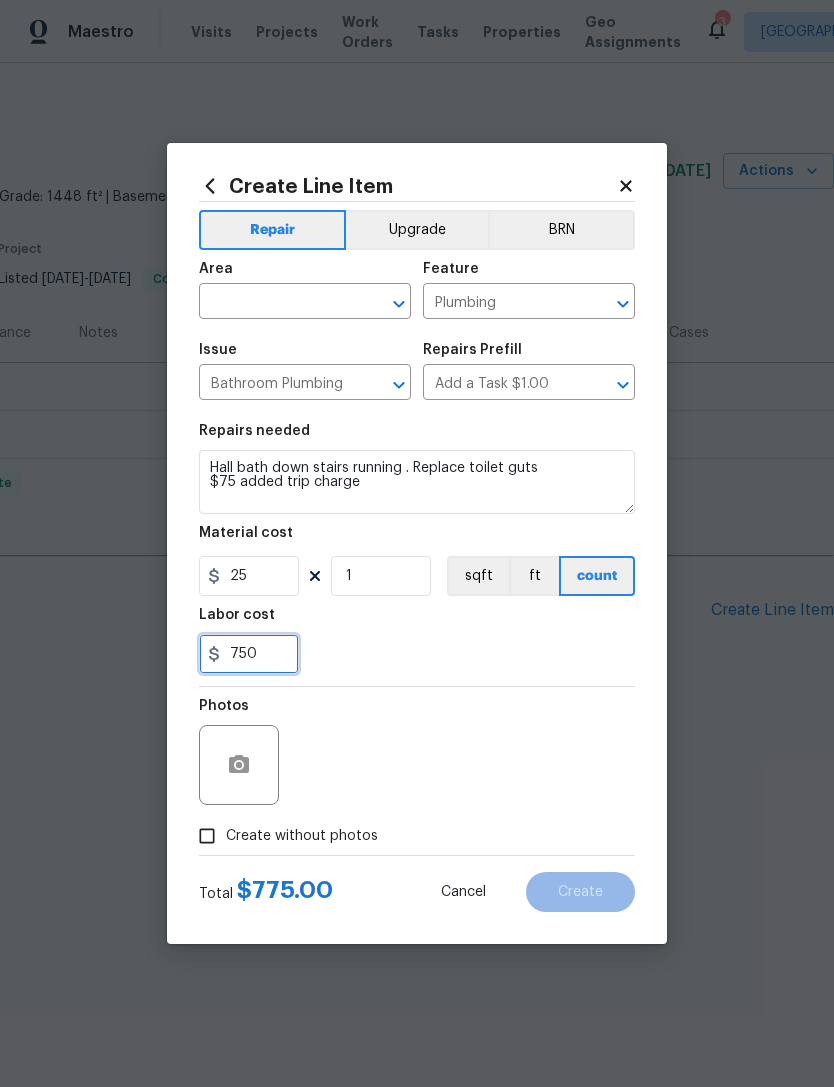 click on "750" at bounding box center (249, 654) 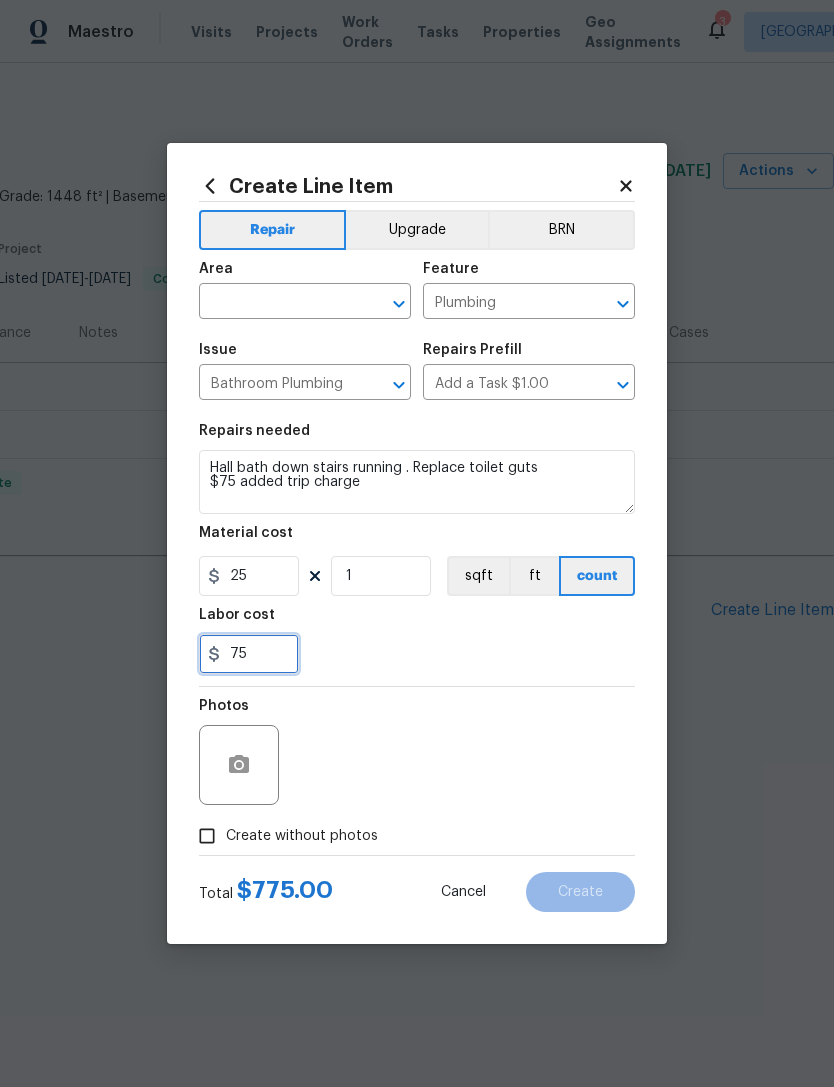 type on "75" 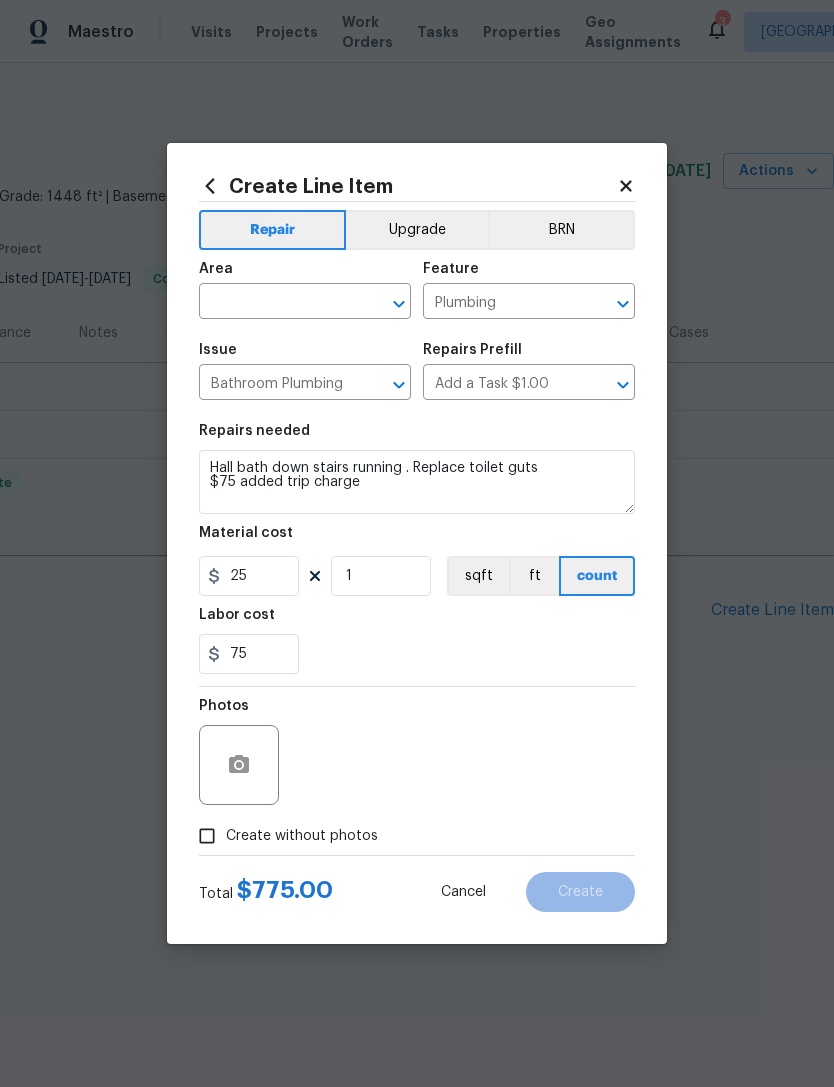 click on "75" at bounding box center [417, 654] 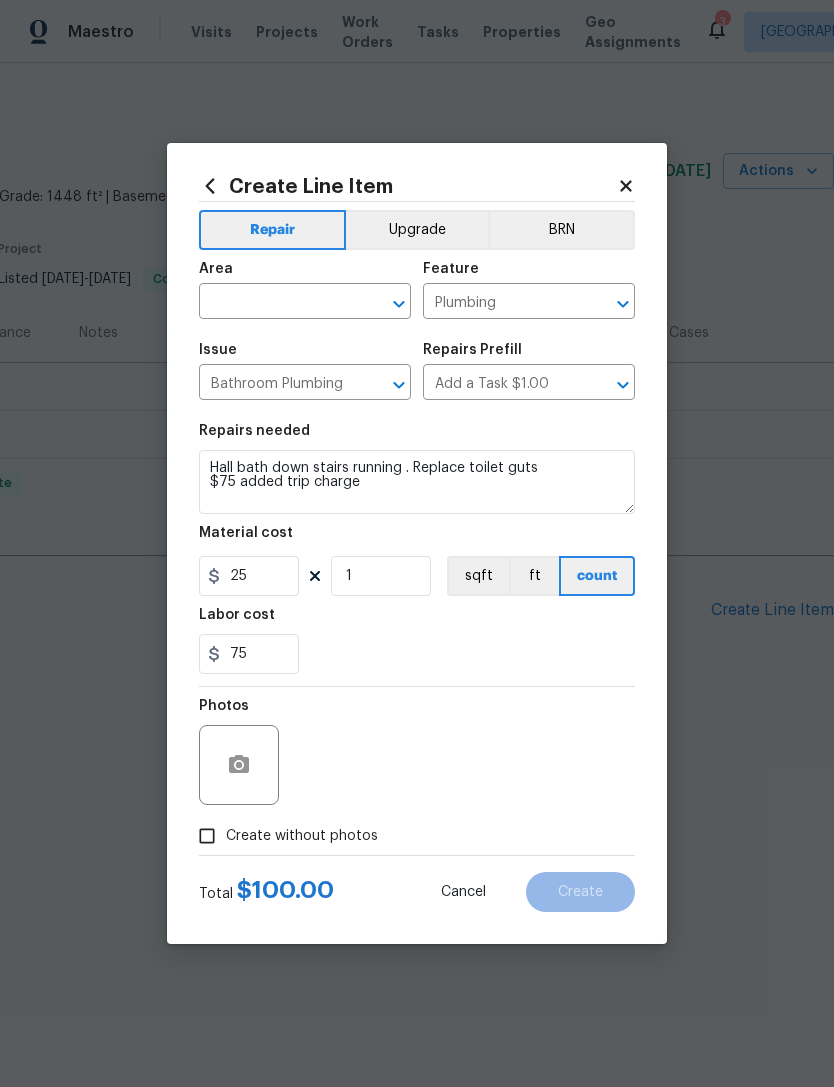 click on "Create without photos" at bounding box center [207, 836] 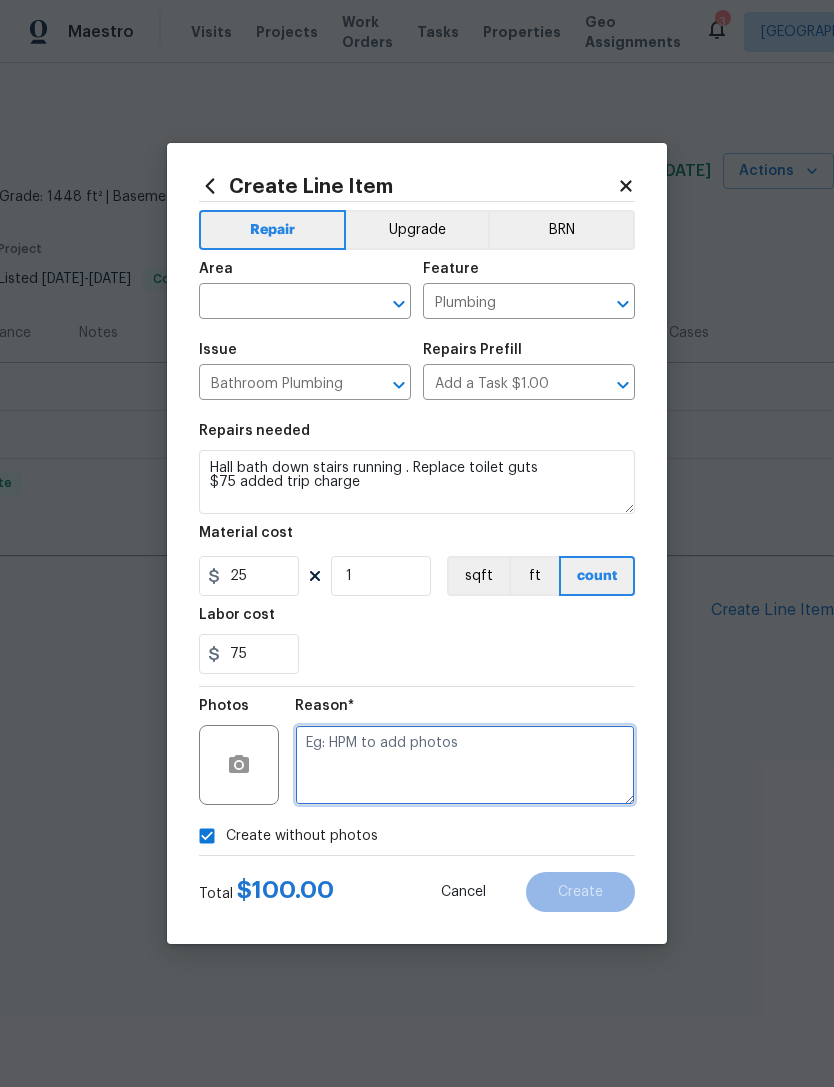 click at bounding box center [465, 765] 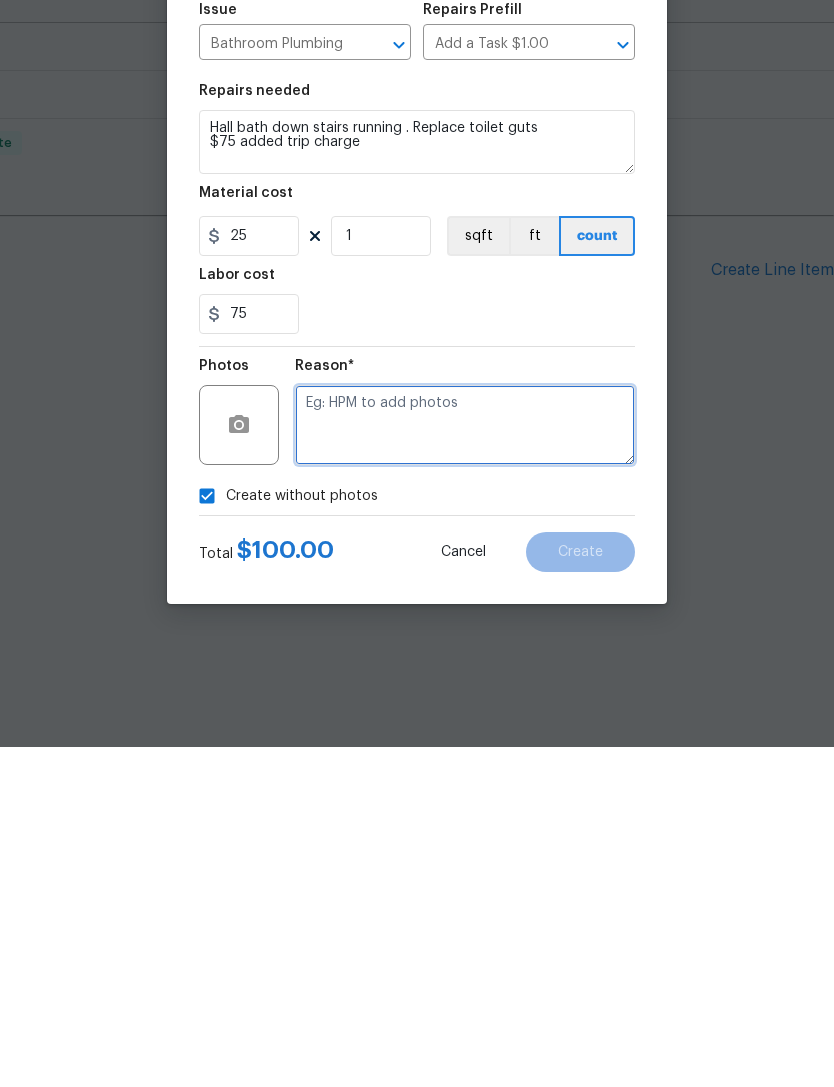 type on "A" 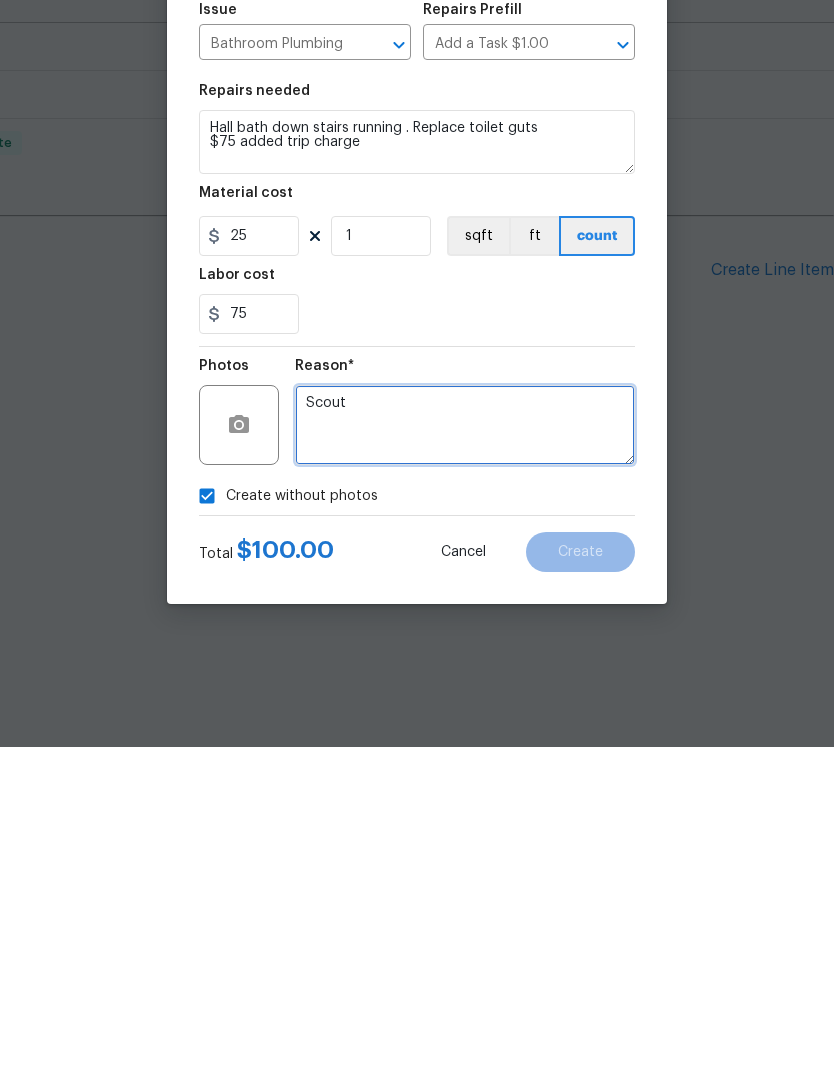 type on "Scout" 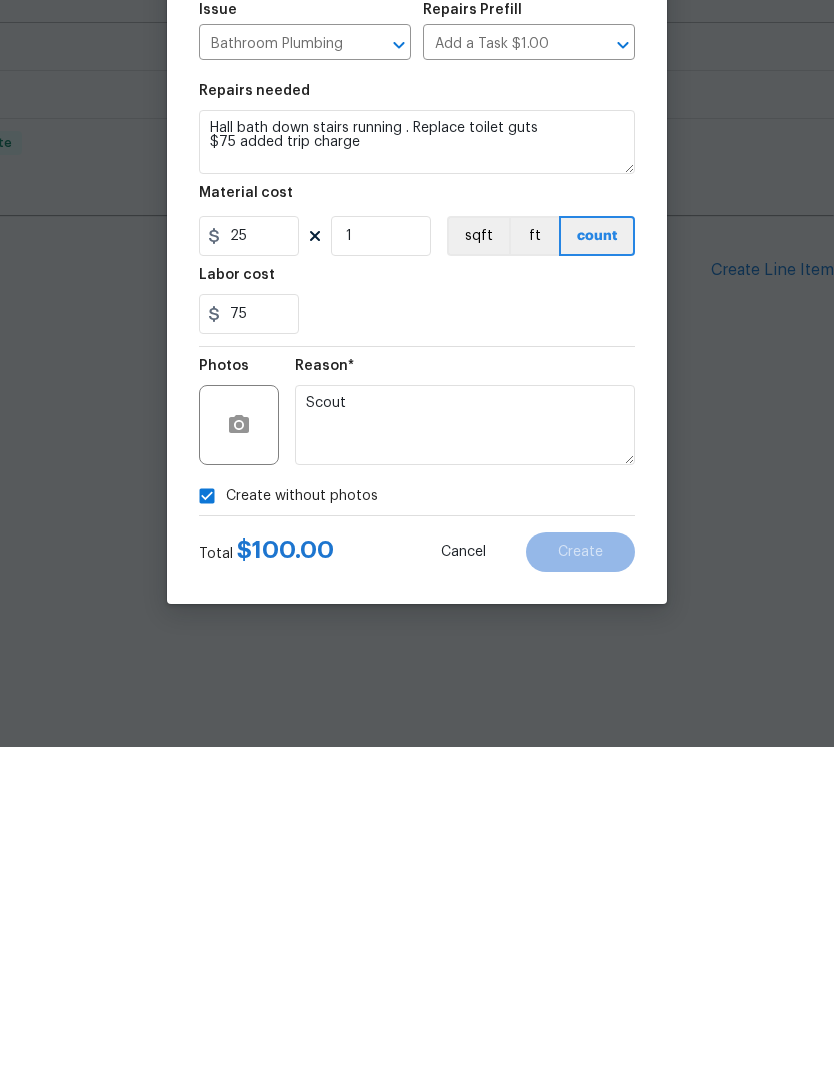 click on "75" at bounding box center [417, 654] 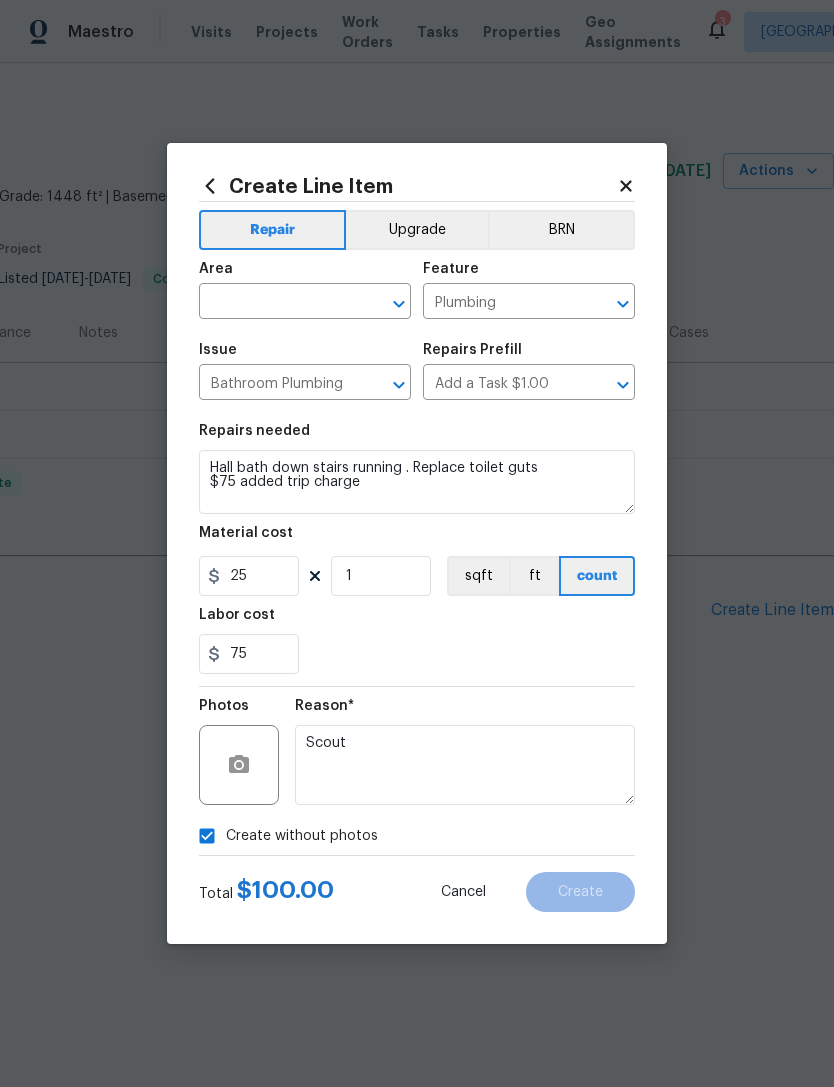 click at bounding box center [277, 303] 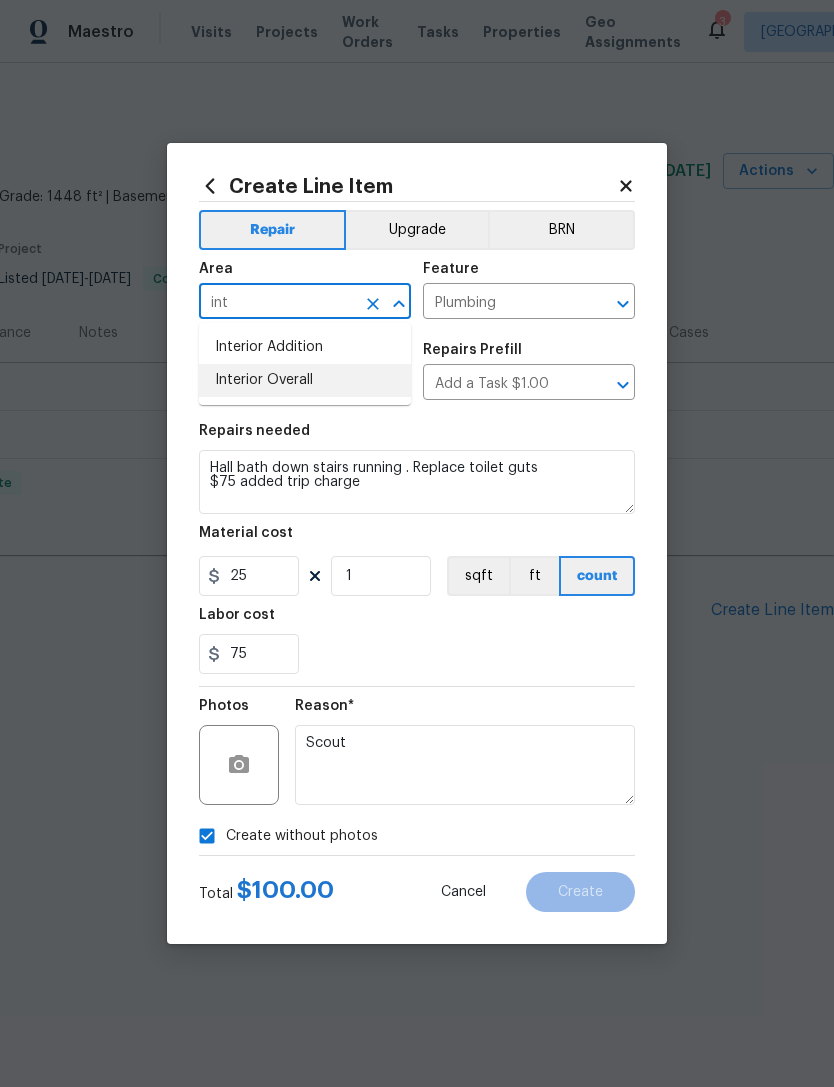 click on "Interior Overall" at bounding box center [305, 380] 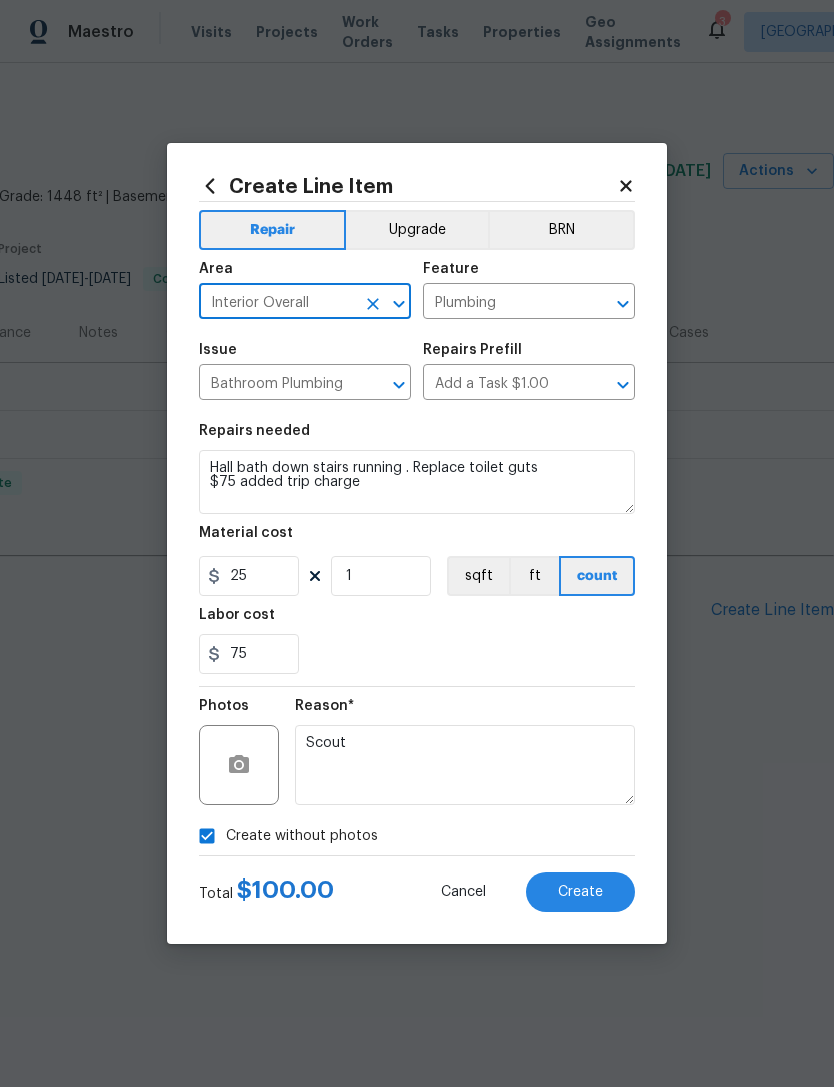 click on "75" at bounding box center (417, 654) 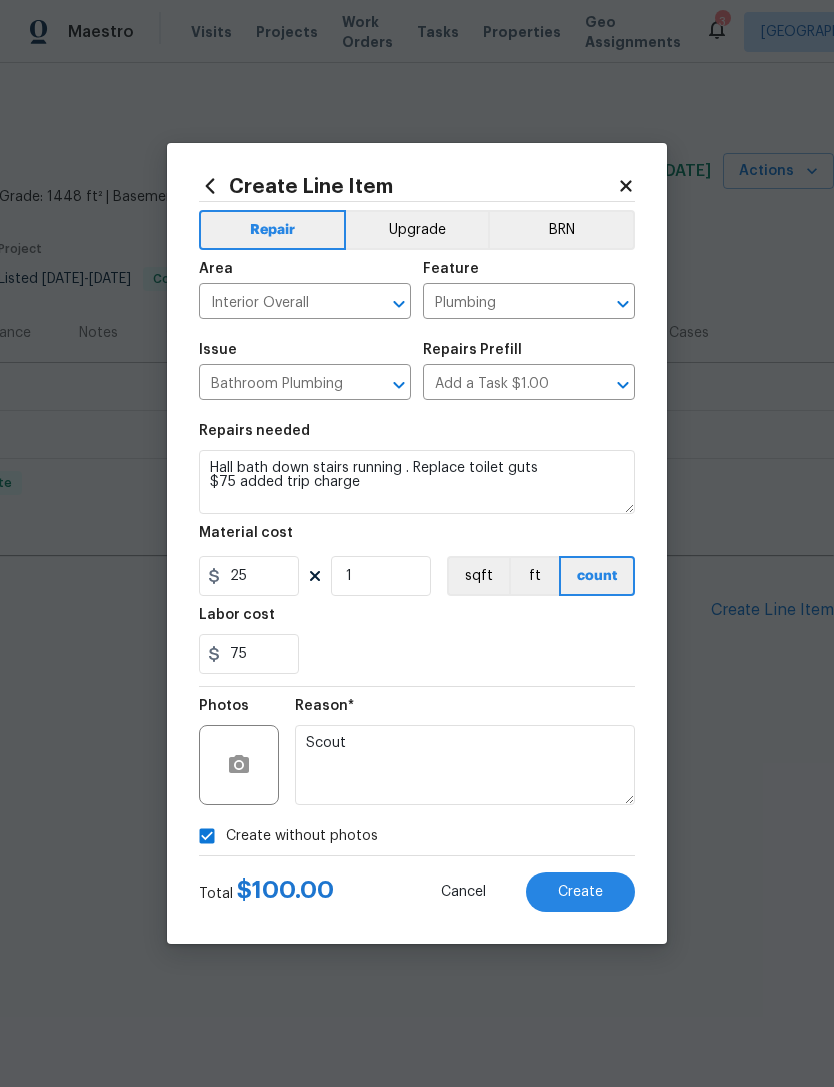 click on "Create" at bounding box center (580, 892) 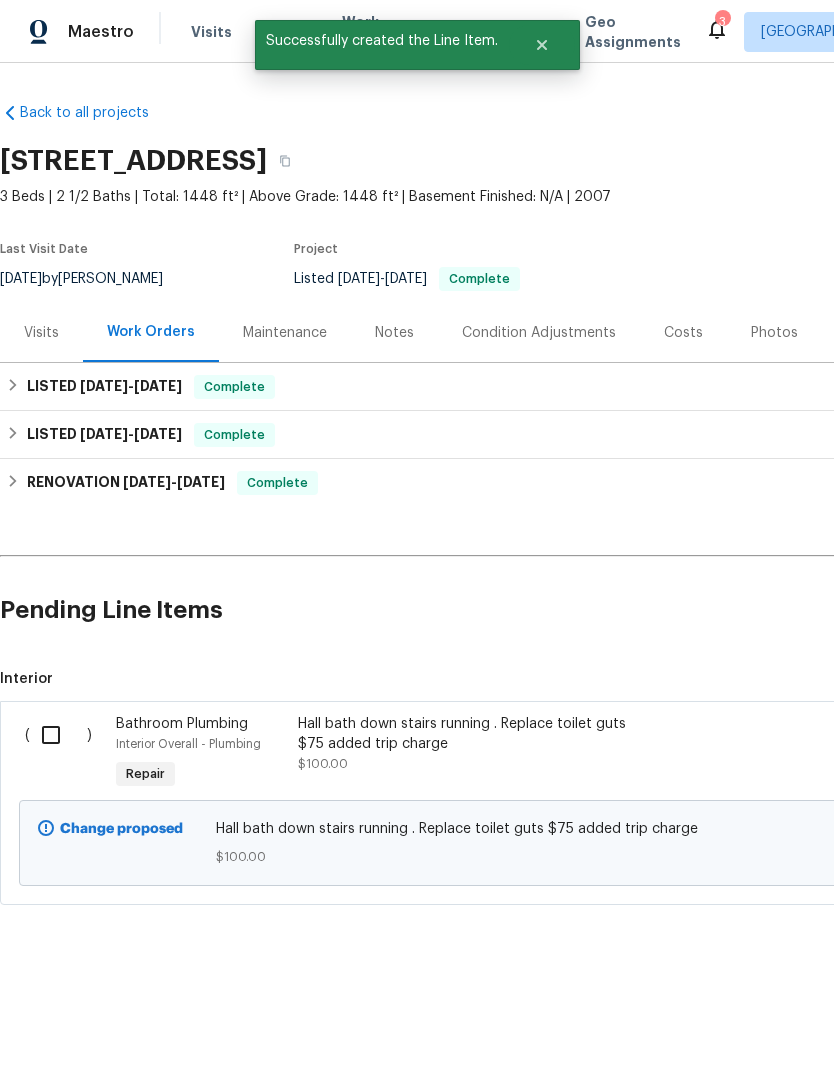 scroll, scrollTop: 0, scrollLeft: 0, axis: both 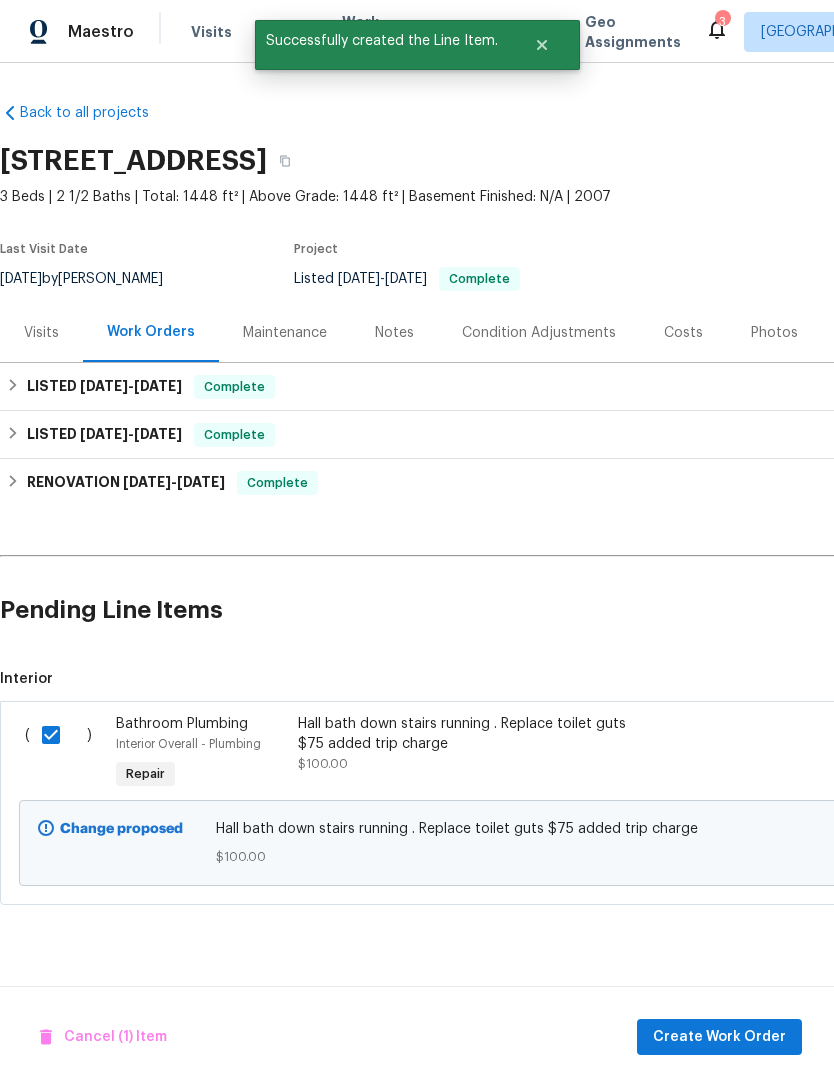 click on "Create Work Order" at bounding box center [719, 1037] 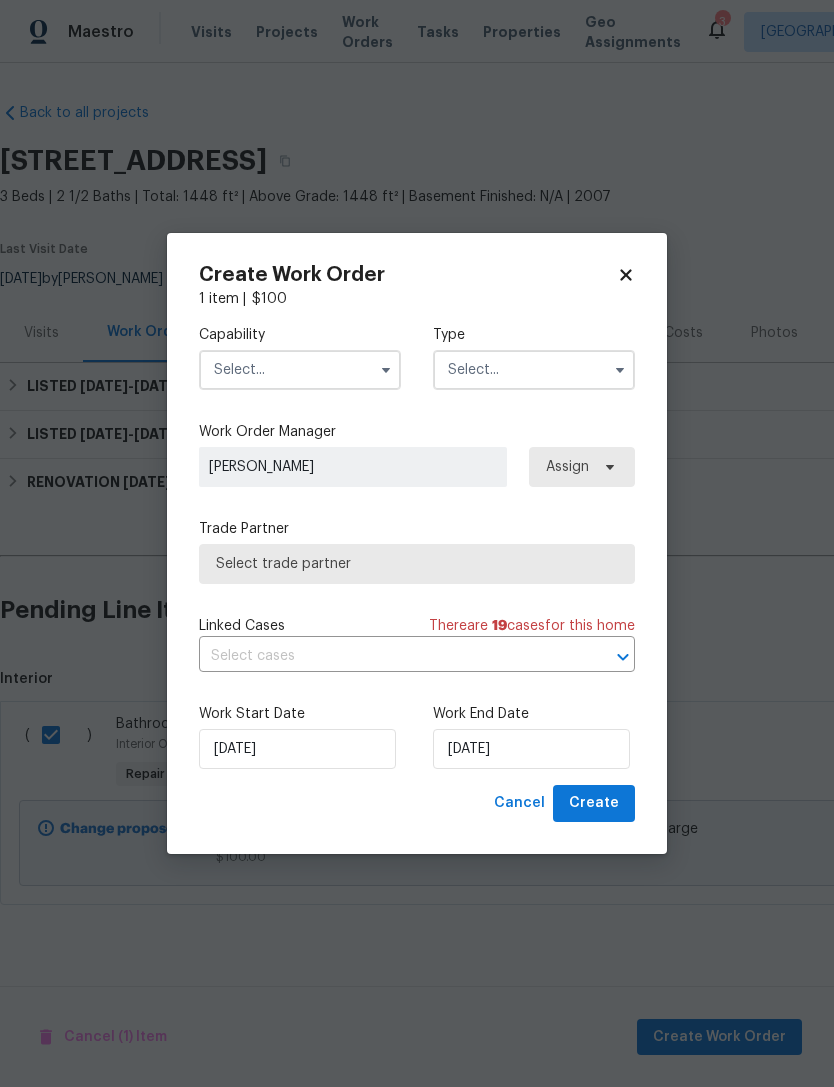 click at bounding box center [300, 370] 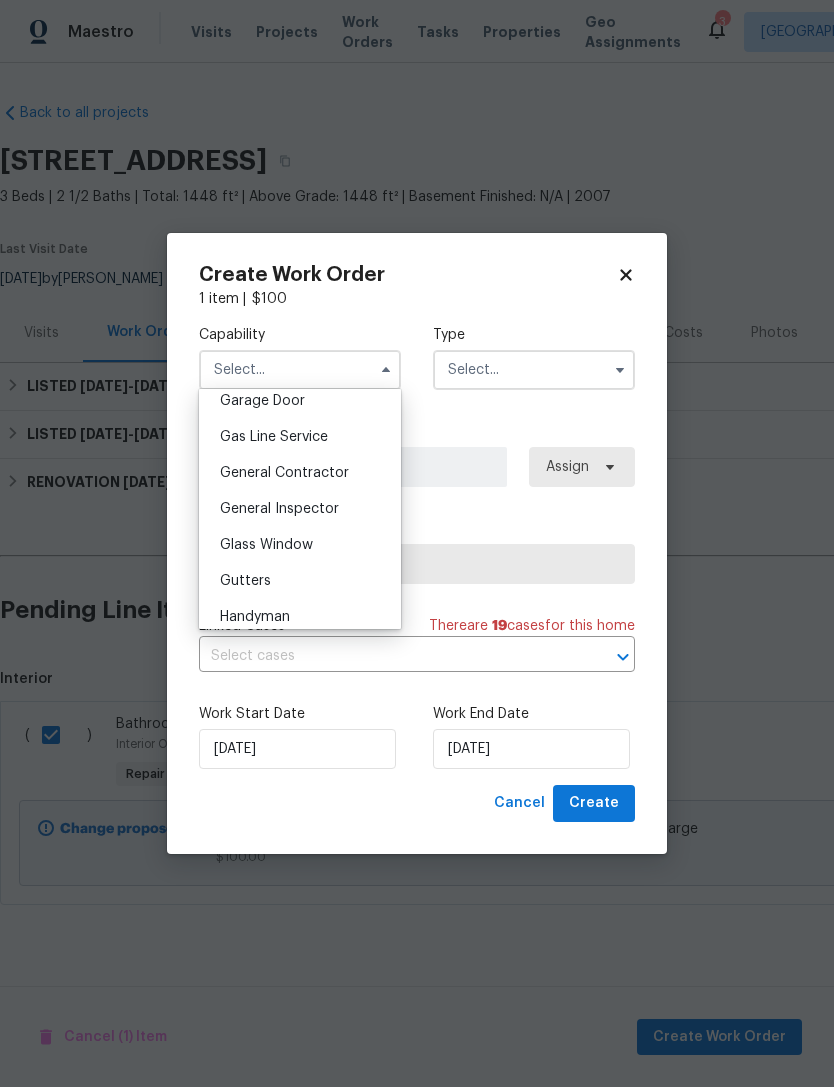 scroll, scrollTop: 899, scrollLeft: 0, axis: vertical 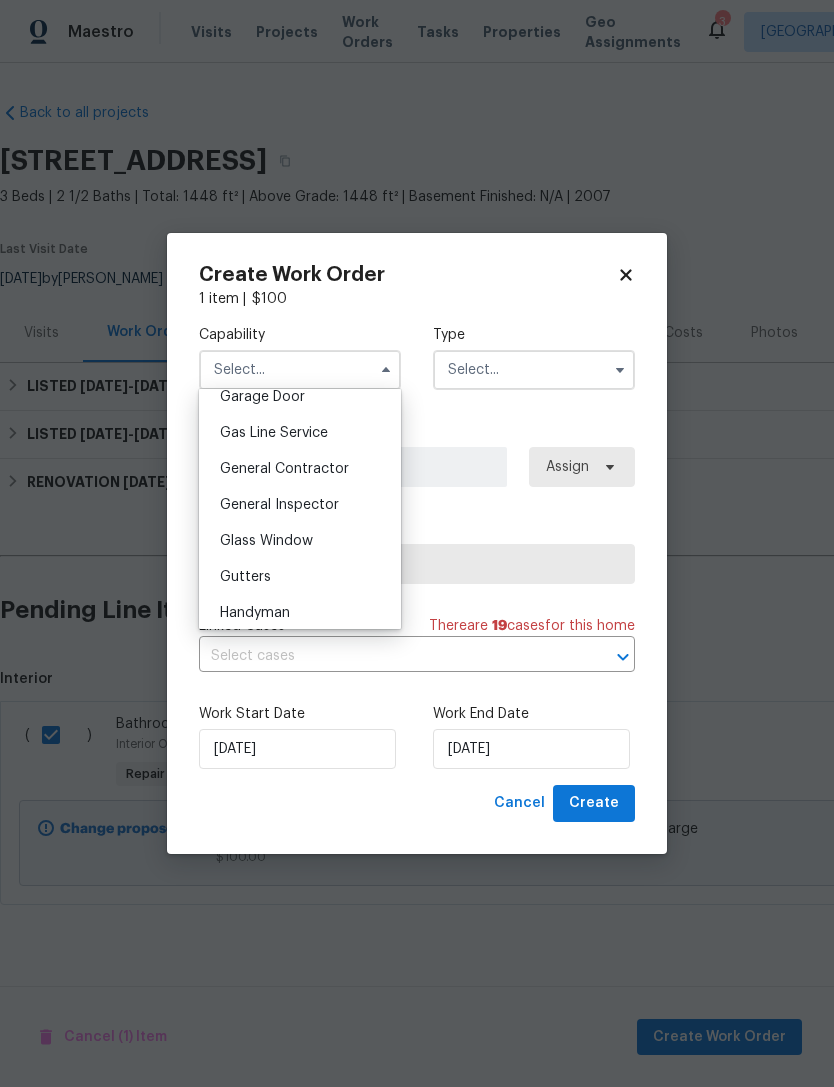 click on "General Contractor" at bounding box center [284, 469] 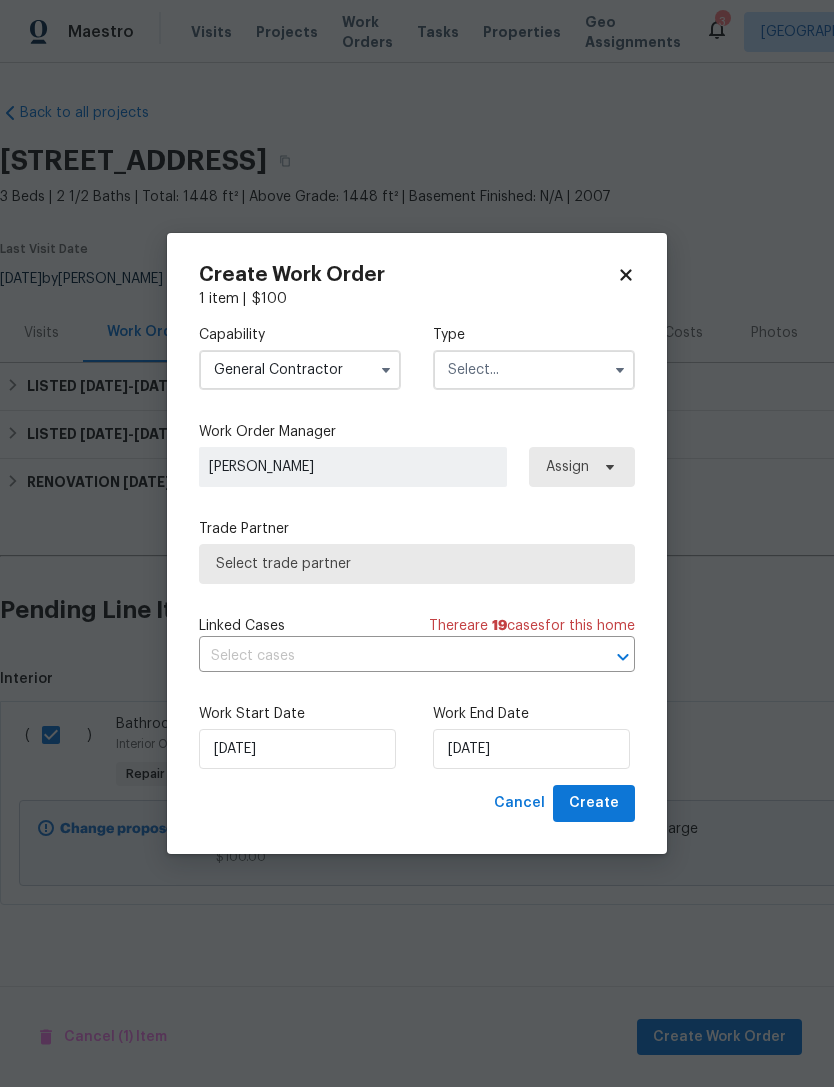 type on "General Contractor" 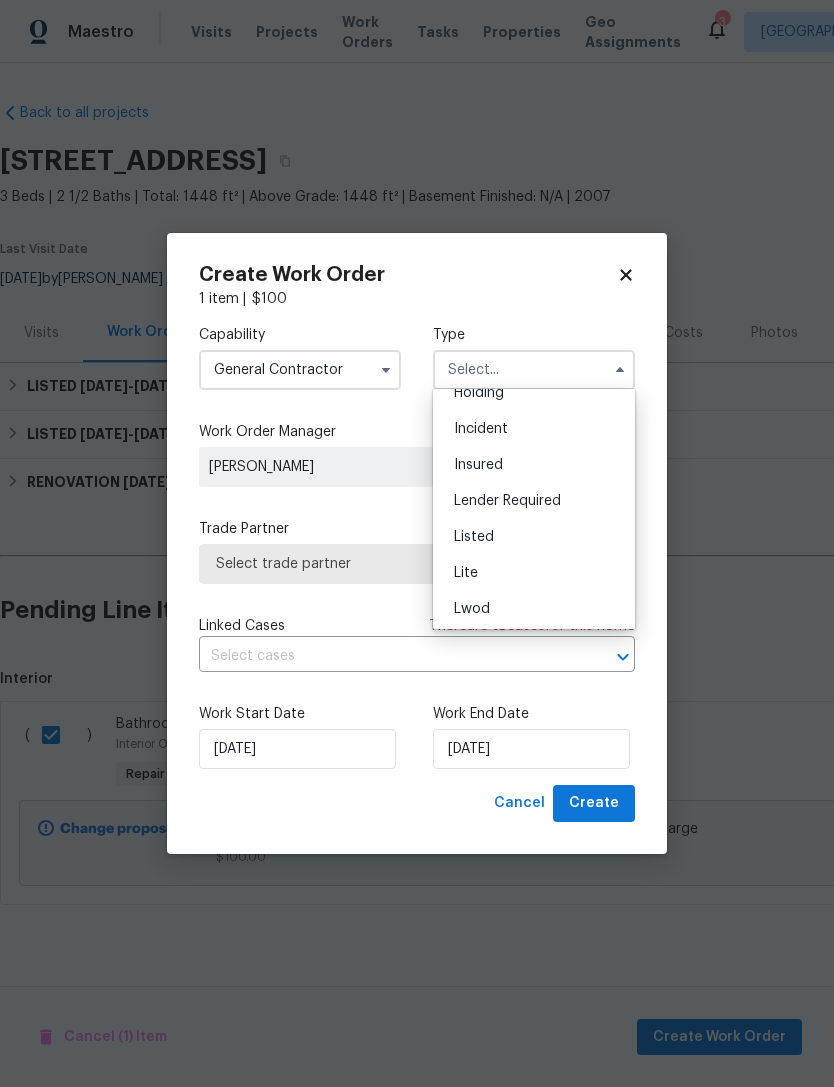 scroll, scrollTop: 96, scrollLeft: 0, axis: vertical 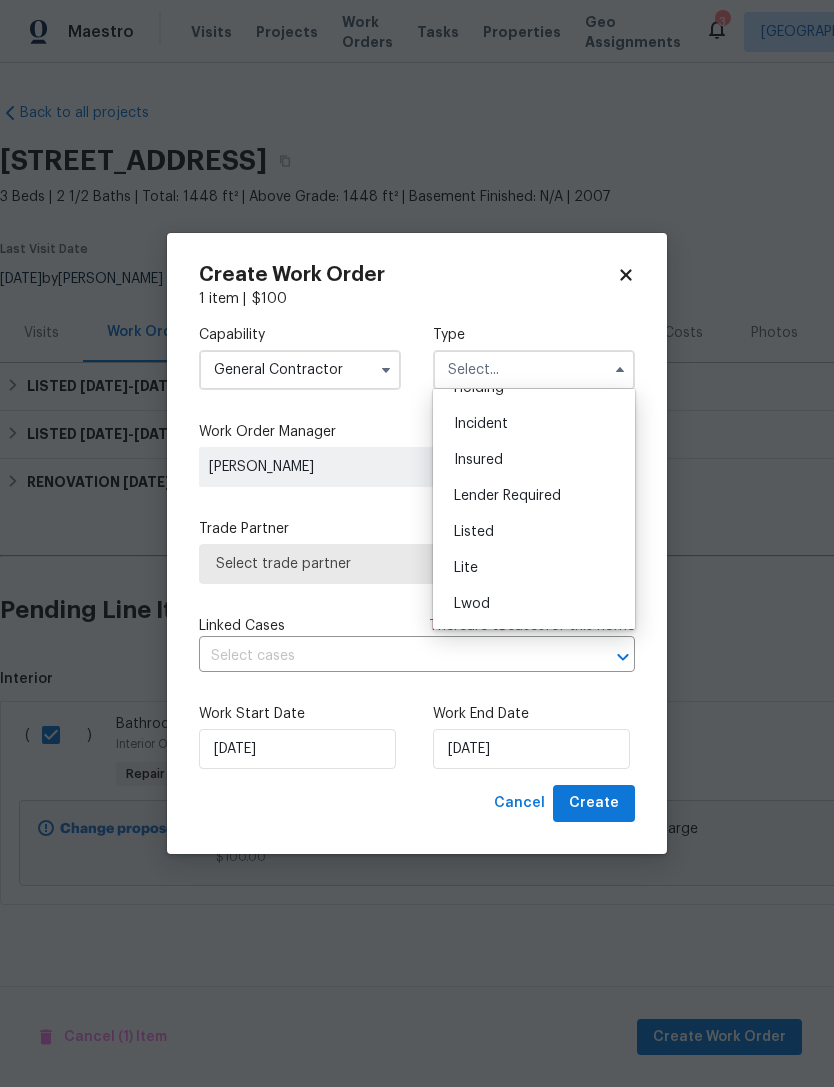click on "Listed" at bounding box center (474, 532) 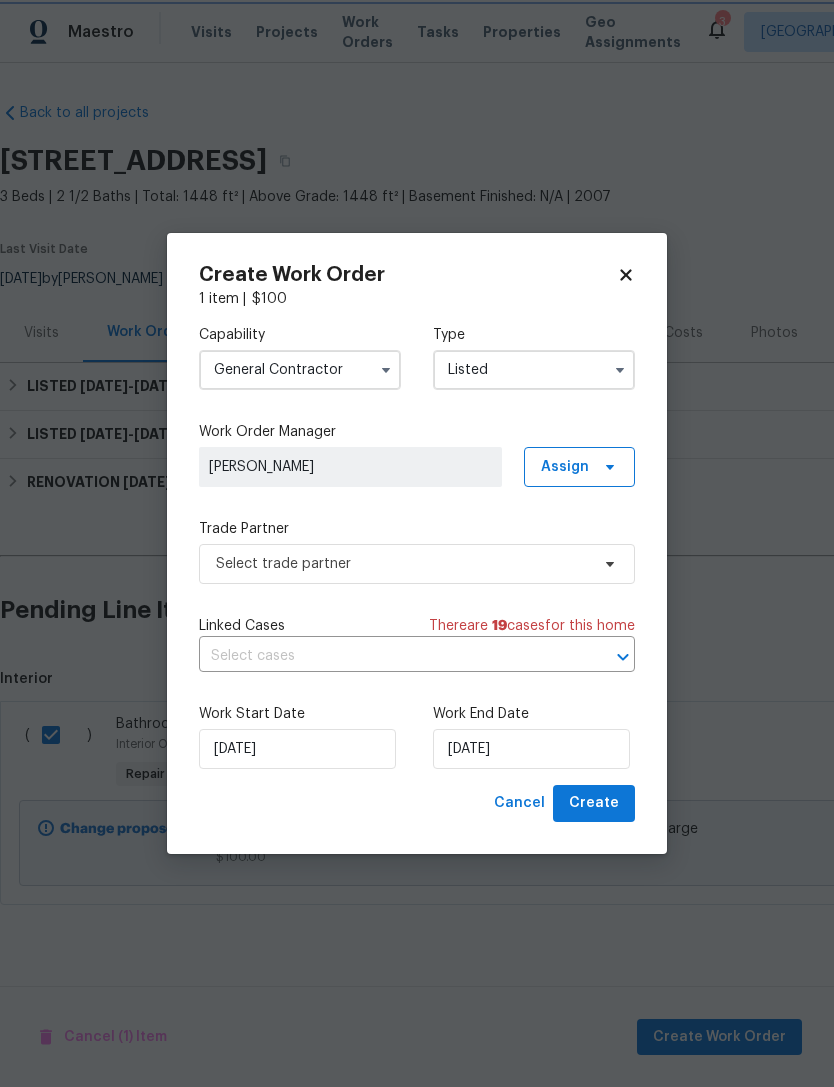 type on "Listed" 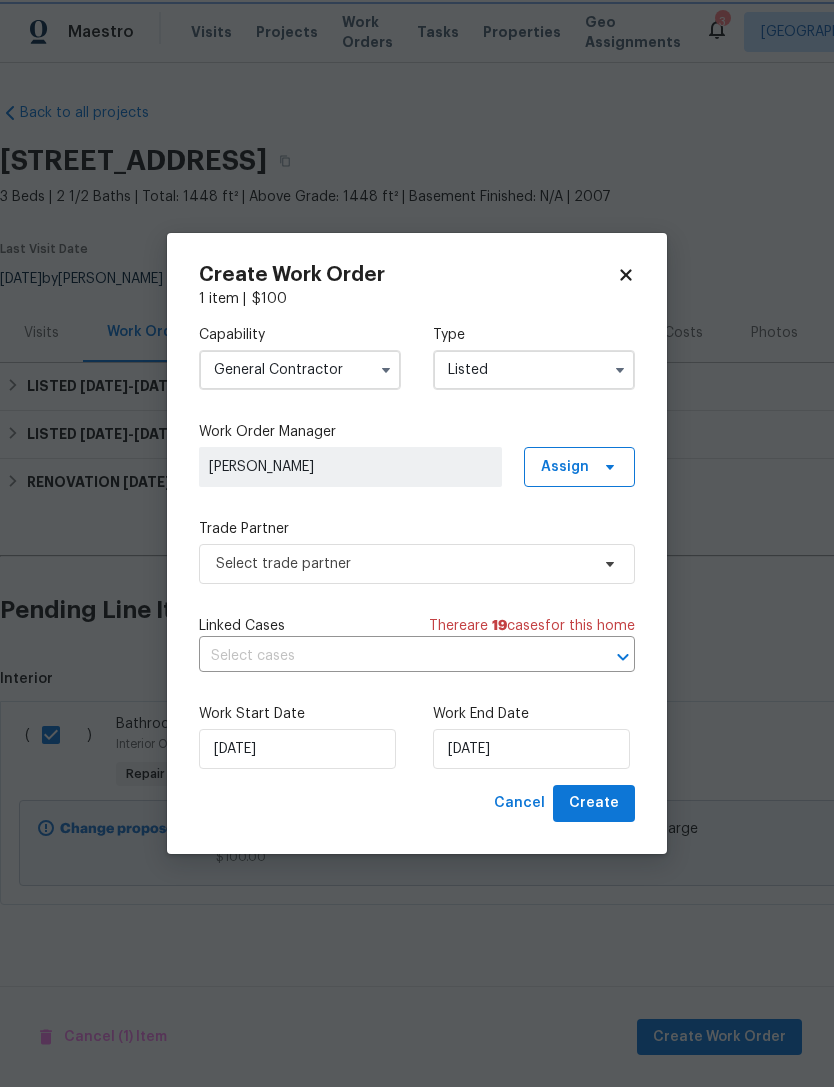 scroll, scrollTop: 0, scrollLeft: 0, axis: both 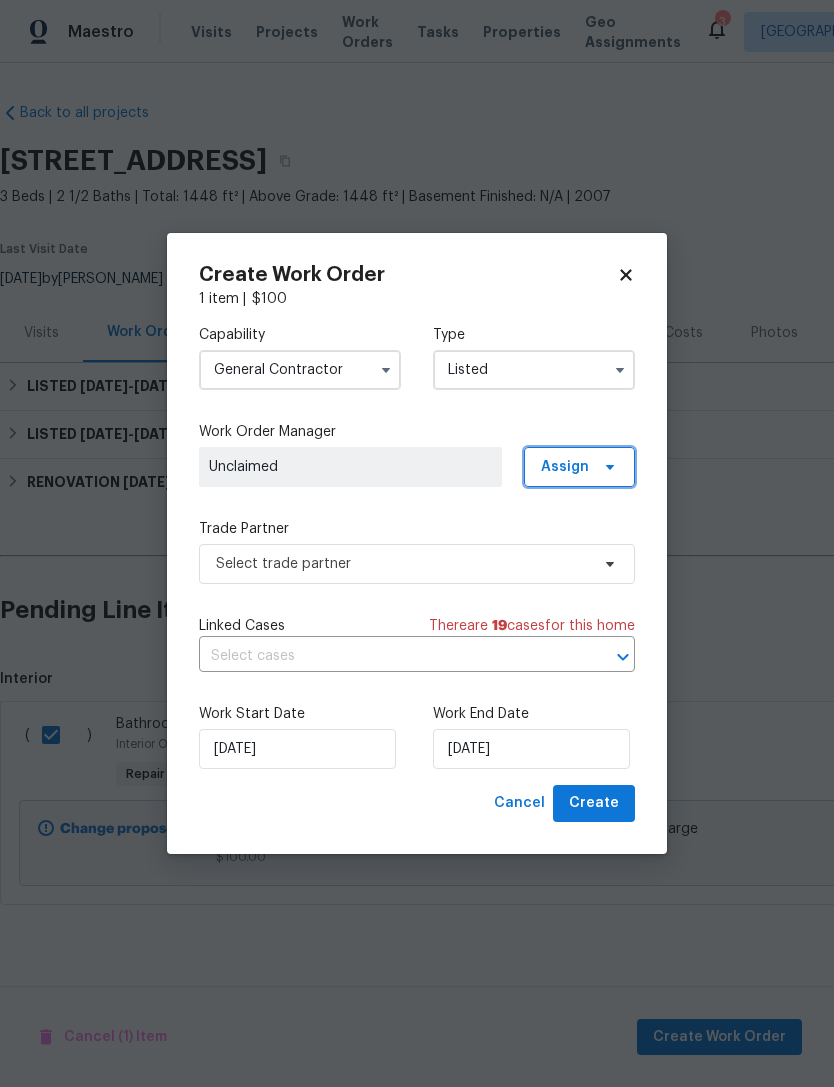 click on "Assign" at bounding box center (579, 467) 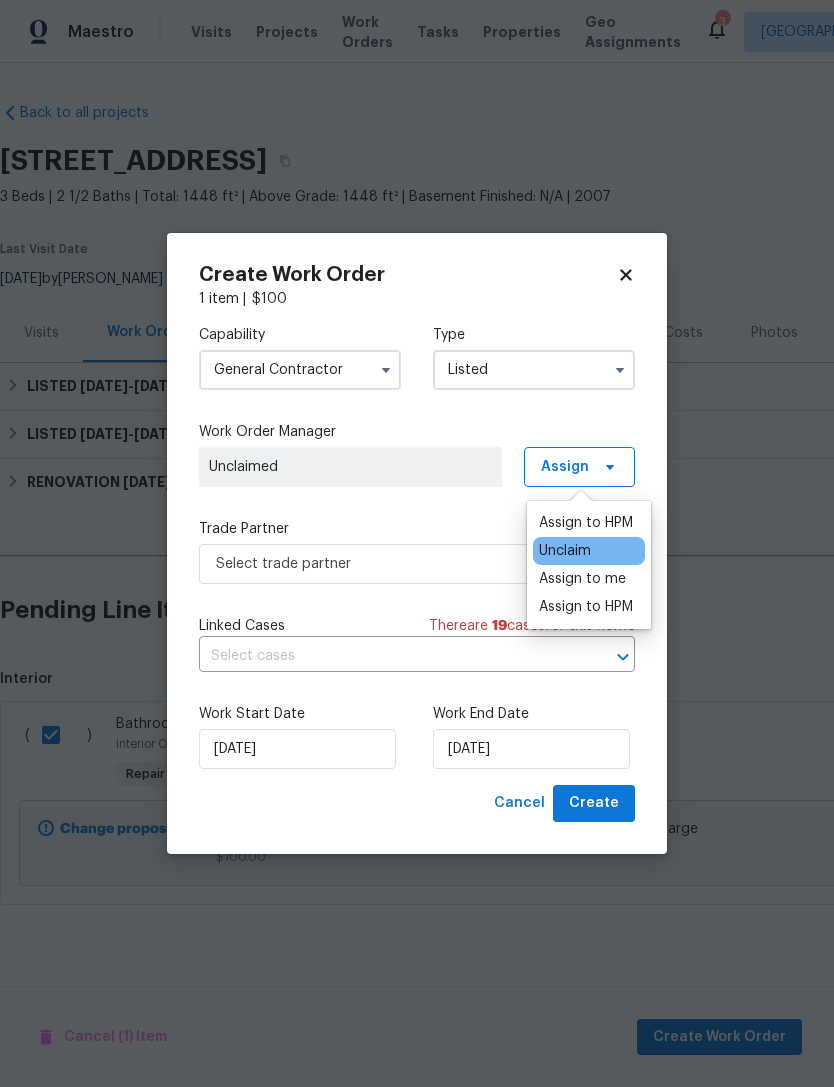 click on "Assign to HPM" at bounding box center (586, 523) 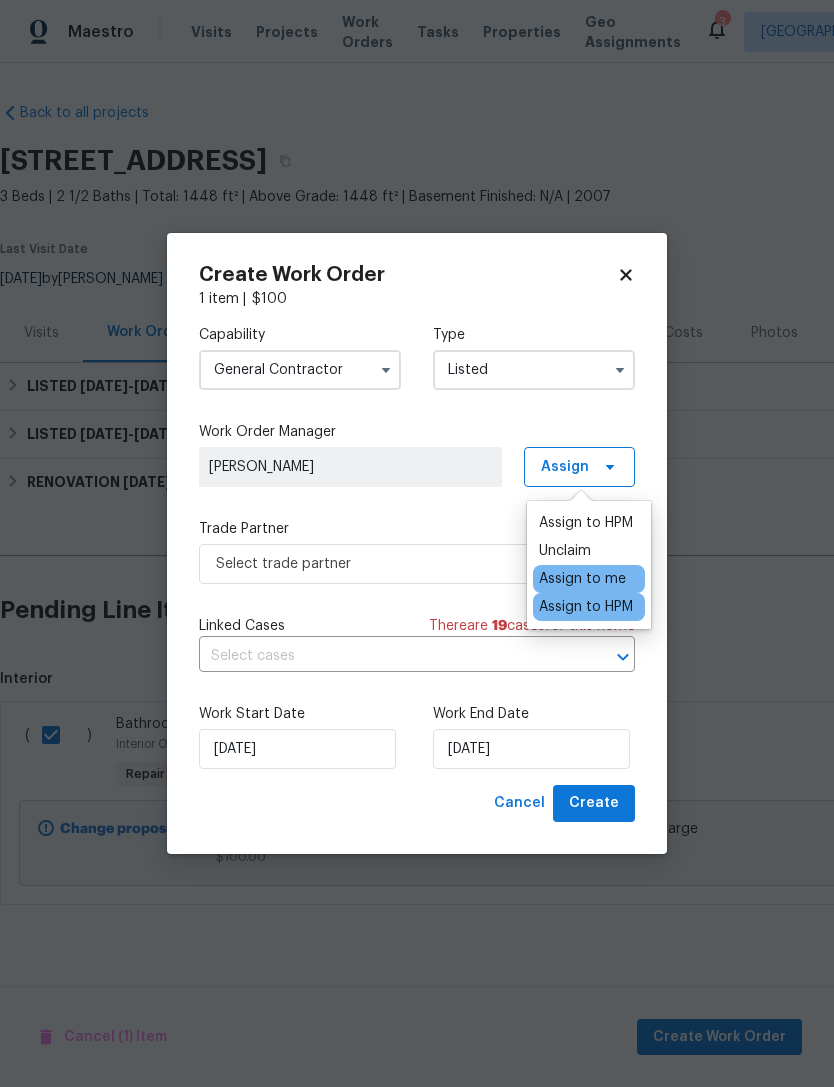 click on "Assign to me" at bounding box center (582, 579) 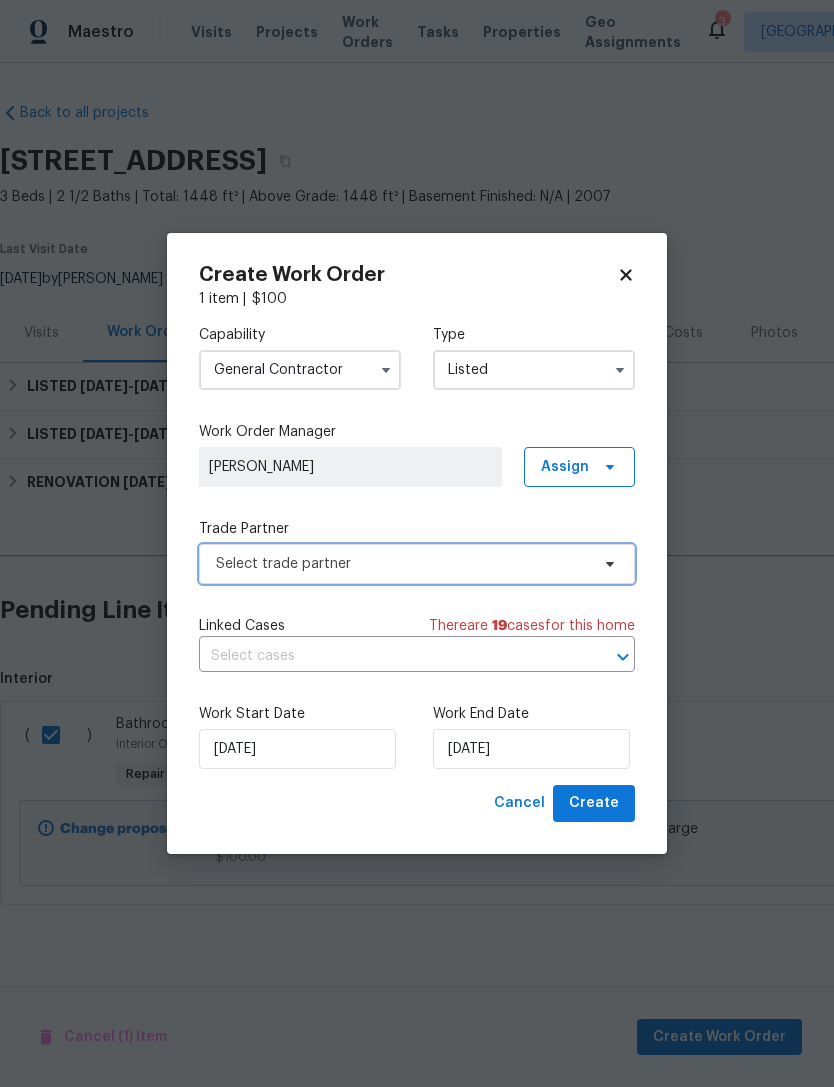 click on "Select trade partner" at bounding box center [402, 564] 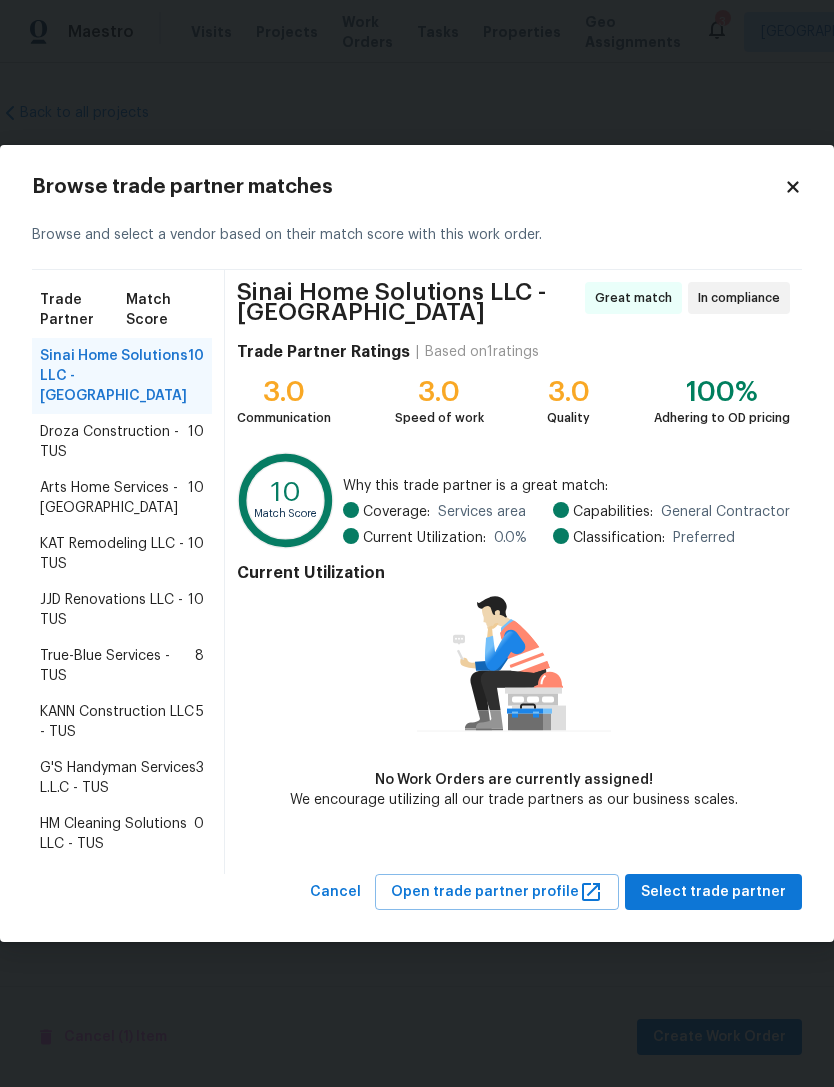 click on "True-Blue Services - TUS" at bounding box center [117, 666] 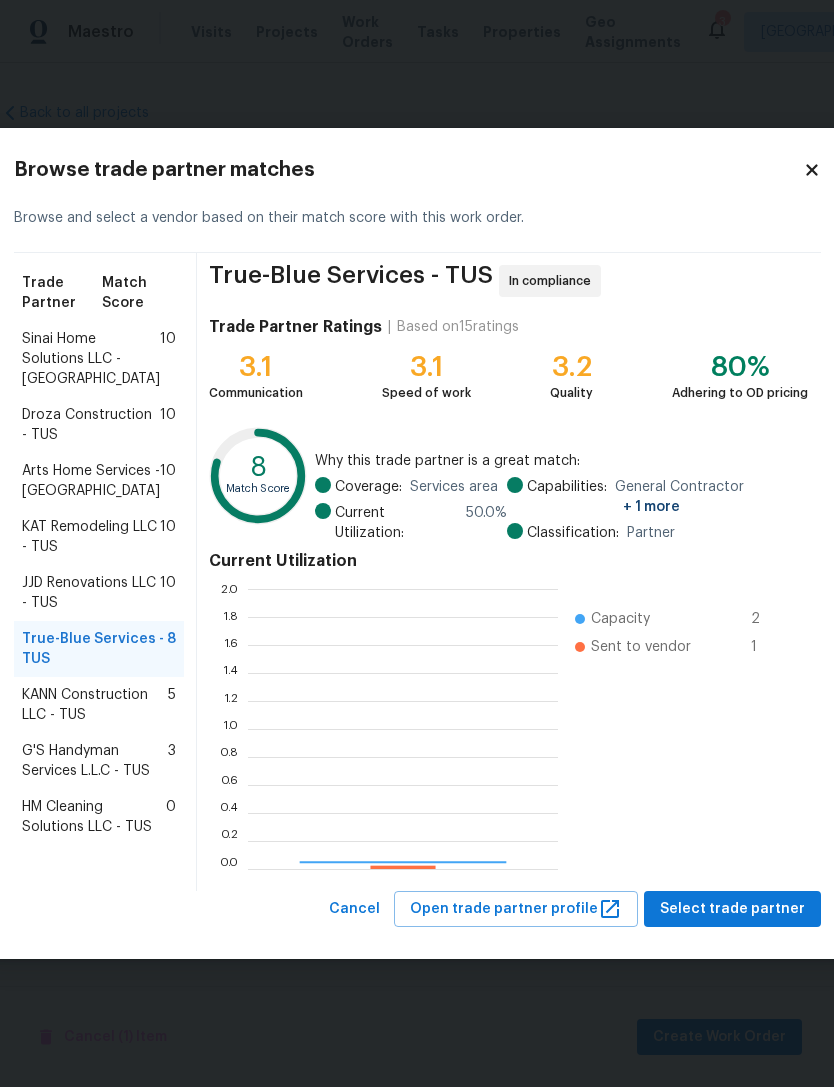 scroll, scrollTop: 2, scrollLeft: 2, axis: both 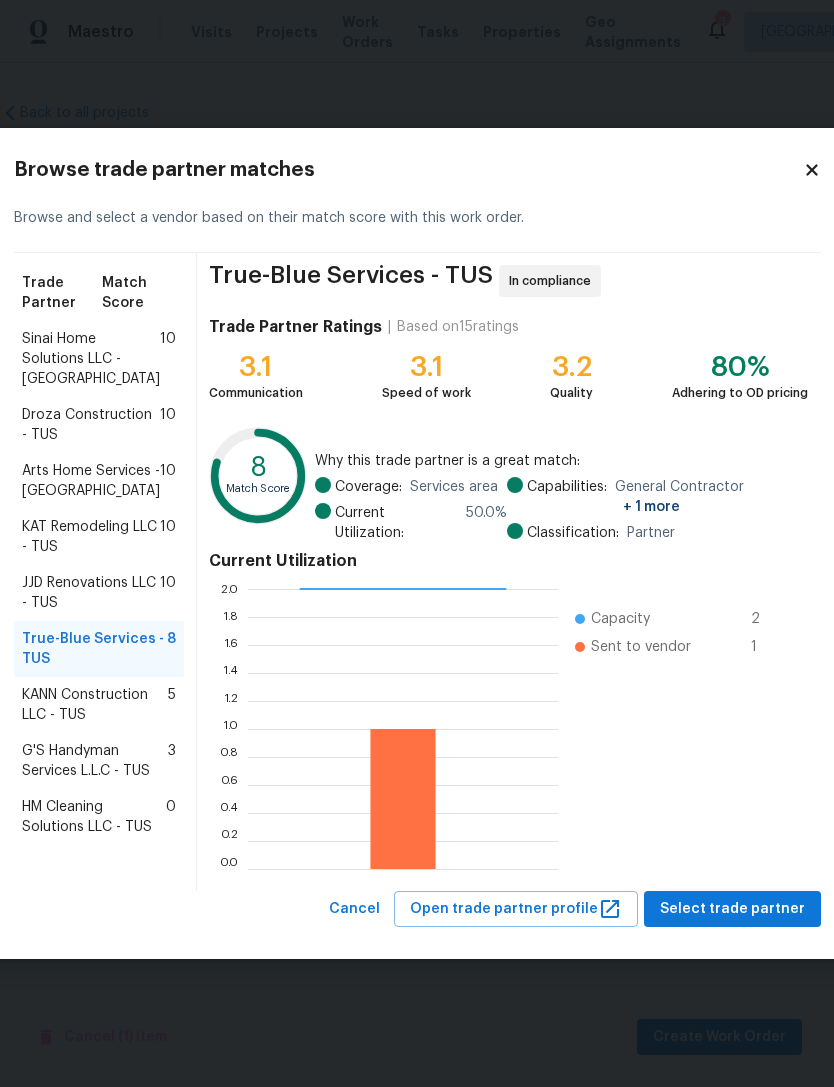 click on "True-Blue Services - TUS In compliance Trade Partner Ratings    |    Based on  15  ratings 3.1 Communication 3.1 Speed of work 3.2 Quality 80% Adhering to OD pricing 8 Match Score Why this trade partner is a great match: Coverage: Services area Current Utilization: 50.0 % Capabilities: General Contractor + 1 more Classification: Partner Current Utilization 0.0 0.2 0.4 0.6 0.8 1.0 1.2 1.4 1.6 1.8 2.0 Capacity 2 Sent to vendor 1" at bounding box center (509, 572) 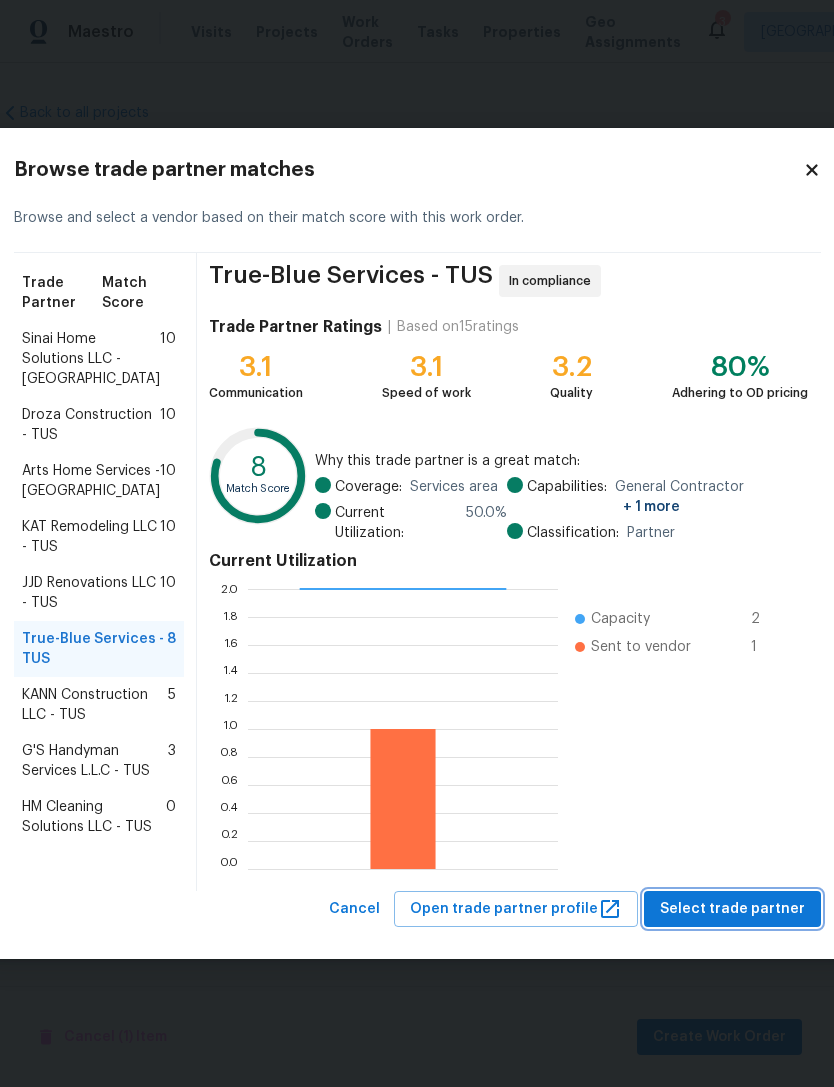 click on "Select trade partner" at bounding box center (732, 909) 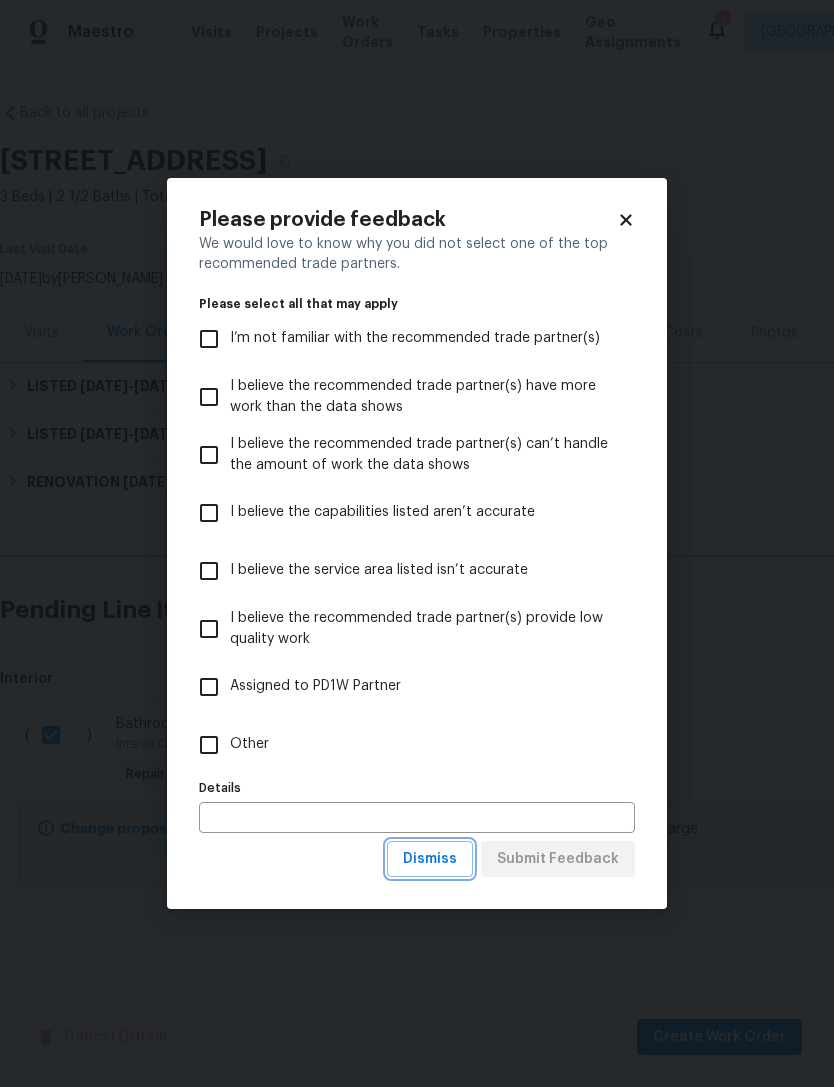 click on "Dismiss" at bounding box center [430, 859] 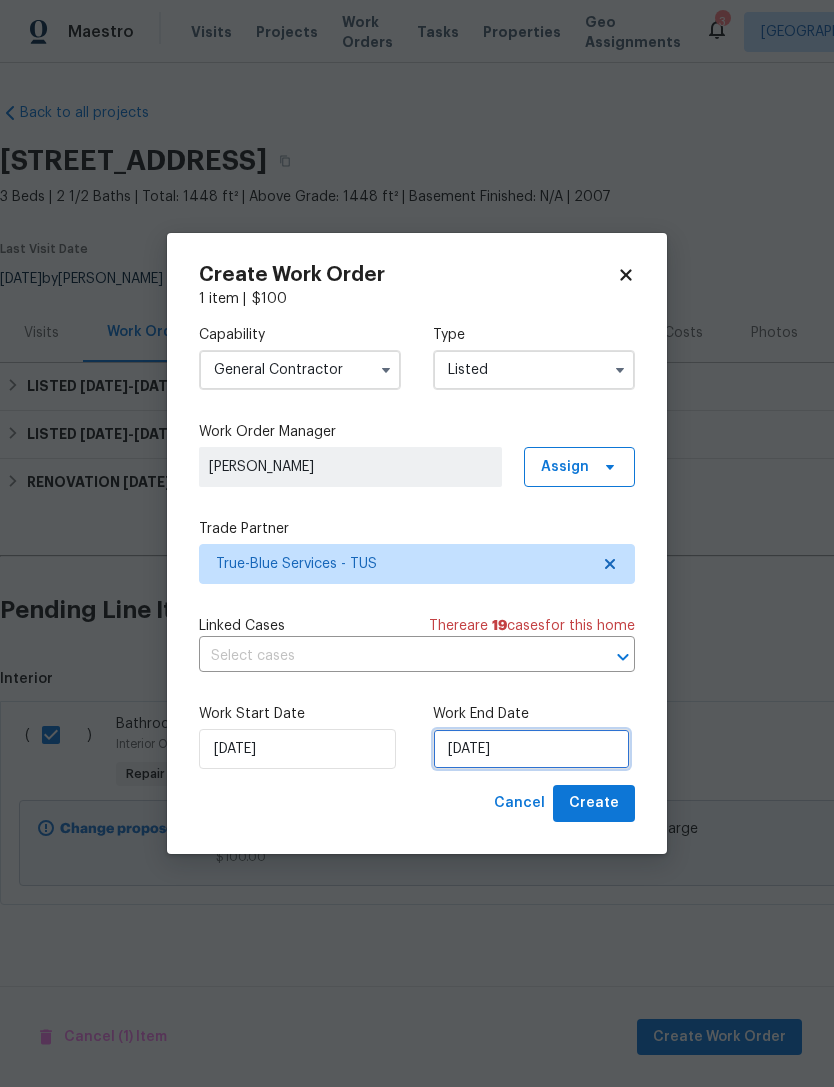 click on "[DATE]" at bounding box center [531, 749] 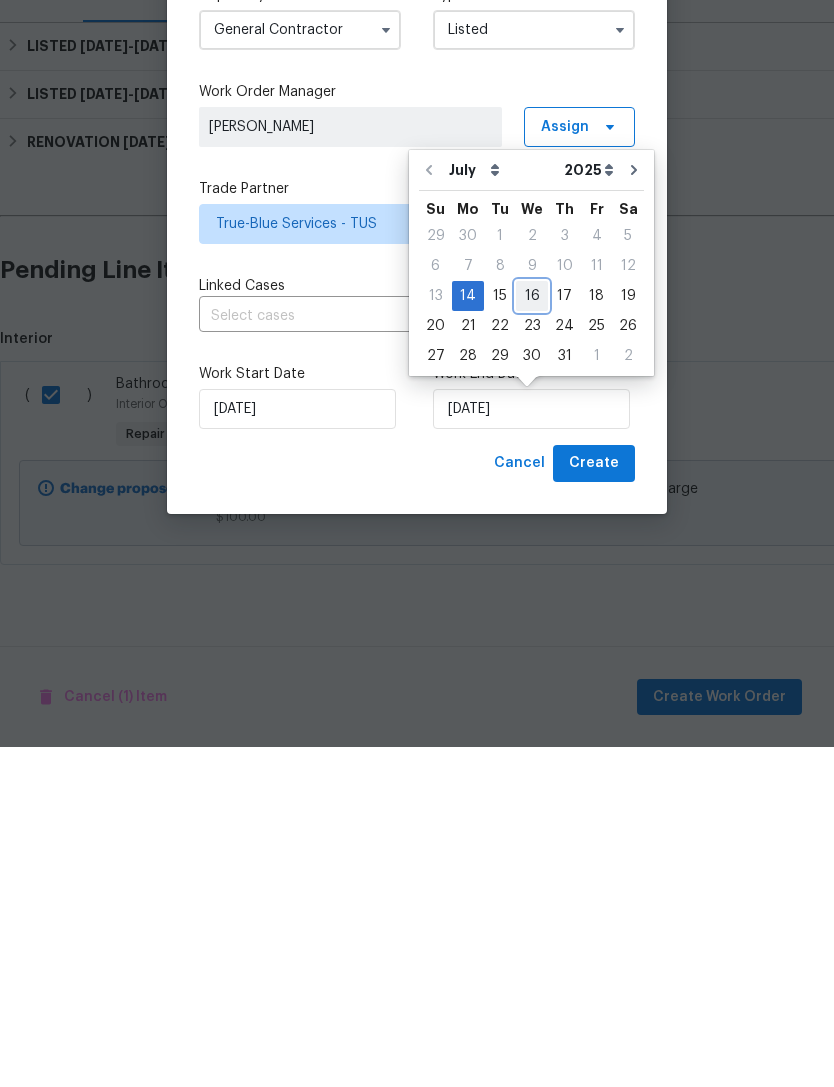 click on "16" at bounding box center (532, 636) 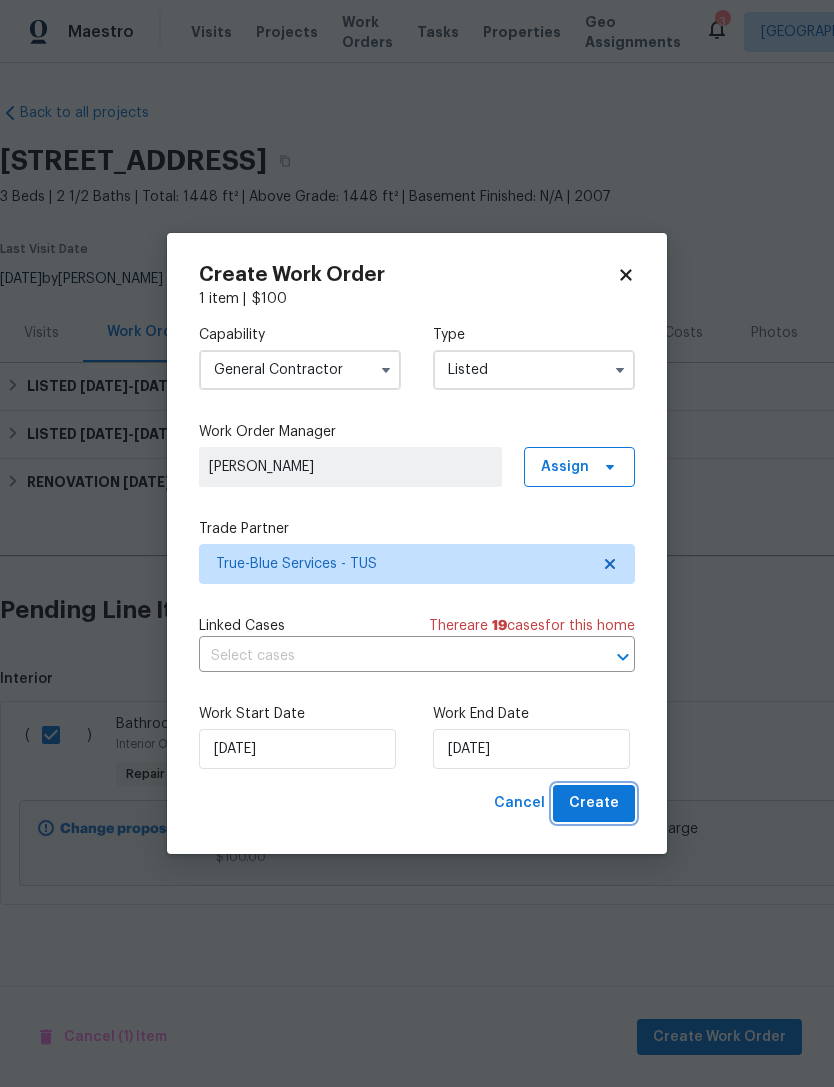 click on "Create" at bounding box center (594, 803) 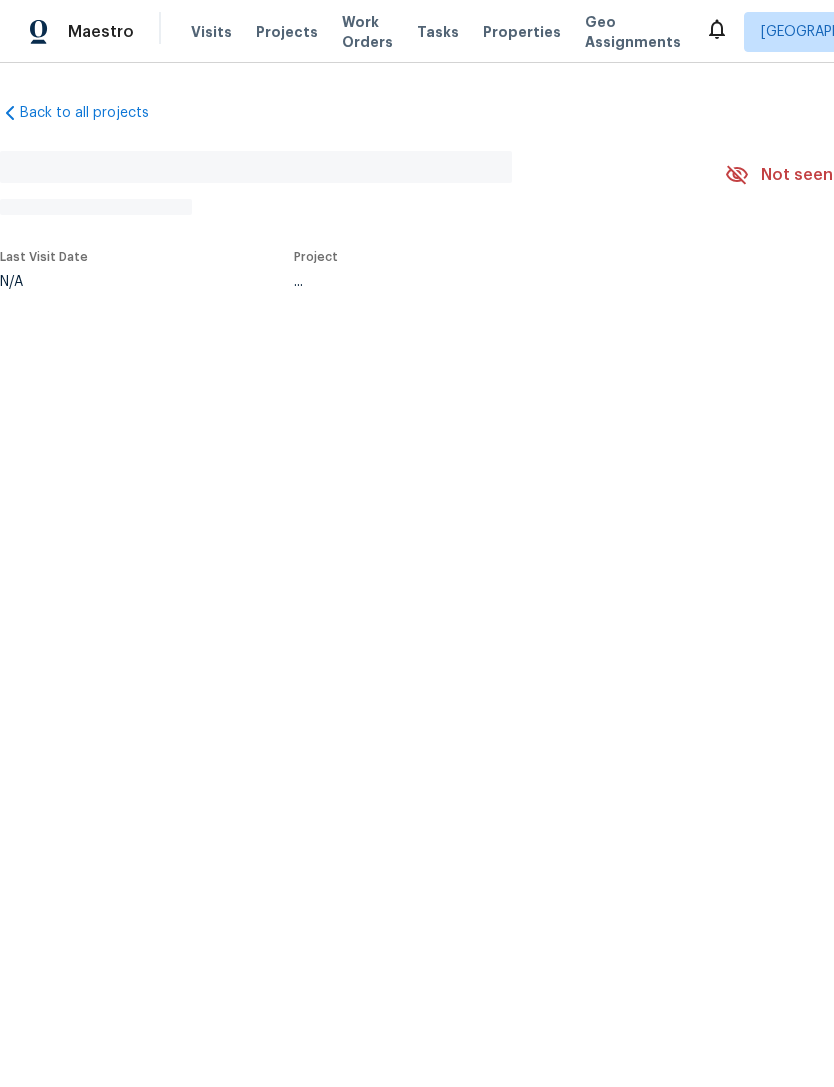 scroll, scrollTop: 0, scrollLeft: 0, axis: both 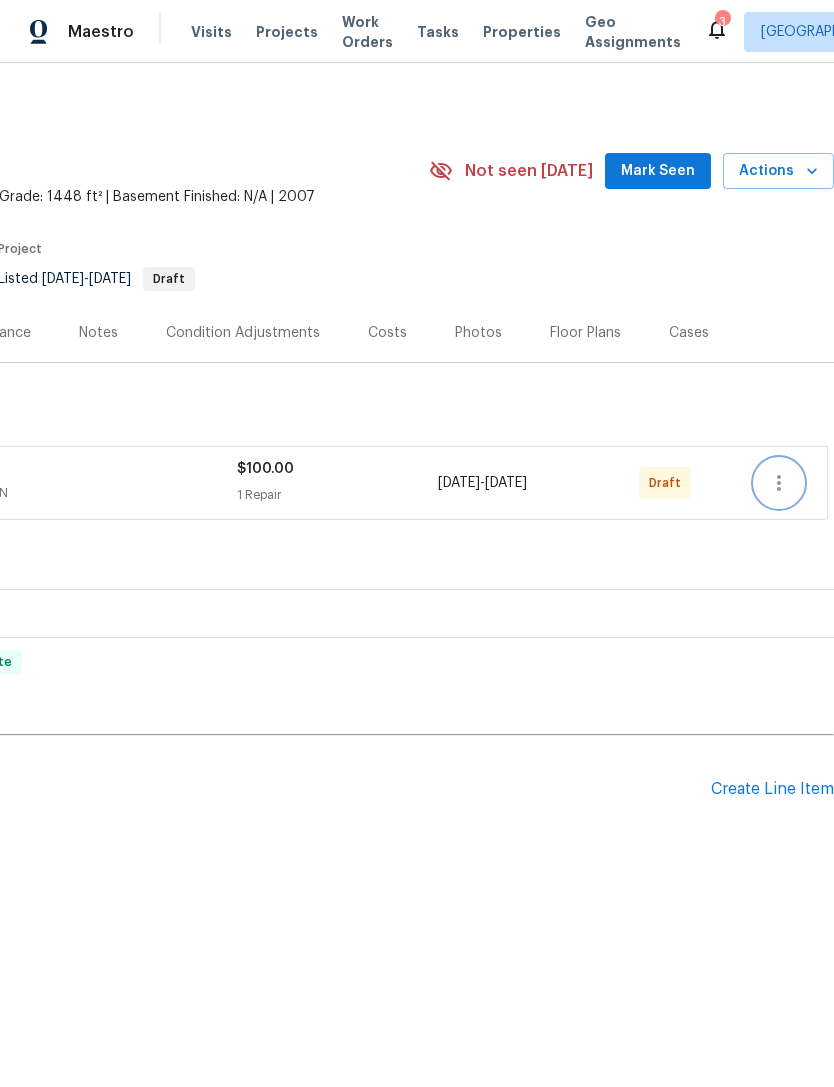 click 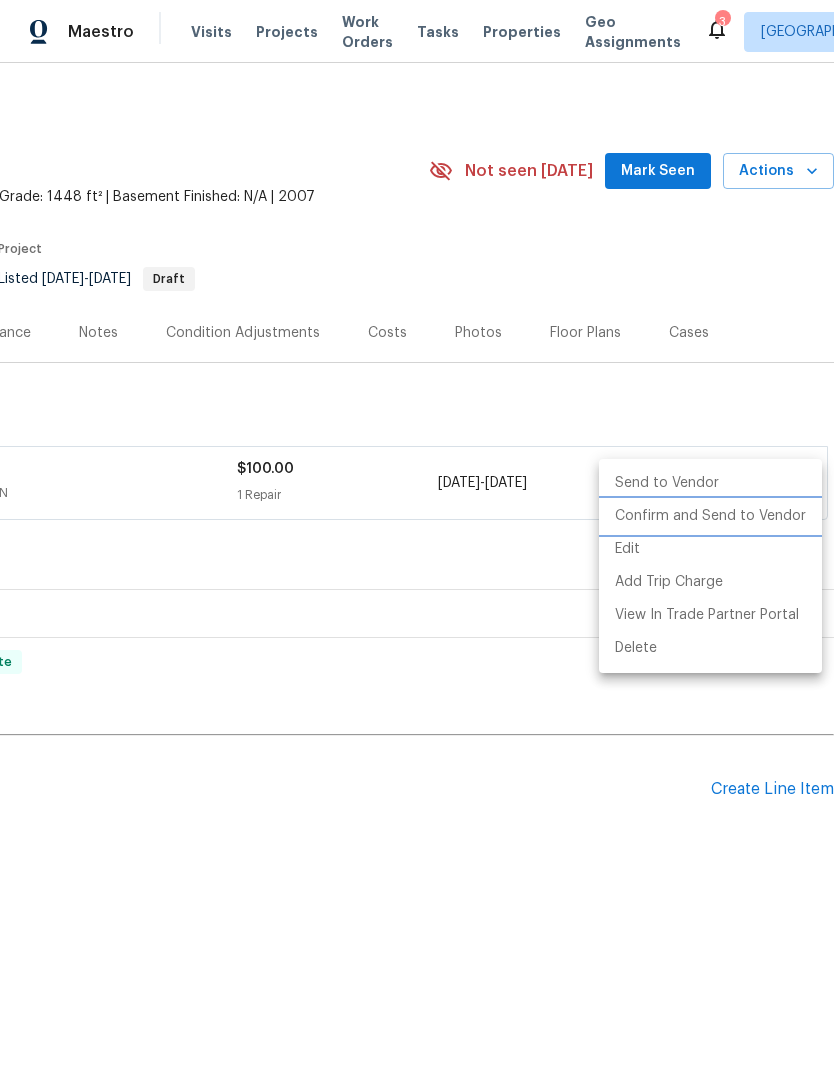 click on "Confirm and Send to Vendor" at bounding box center [710, 516] 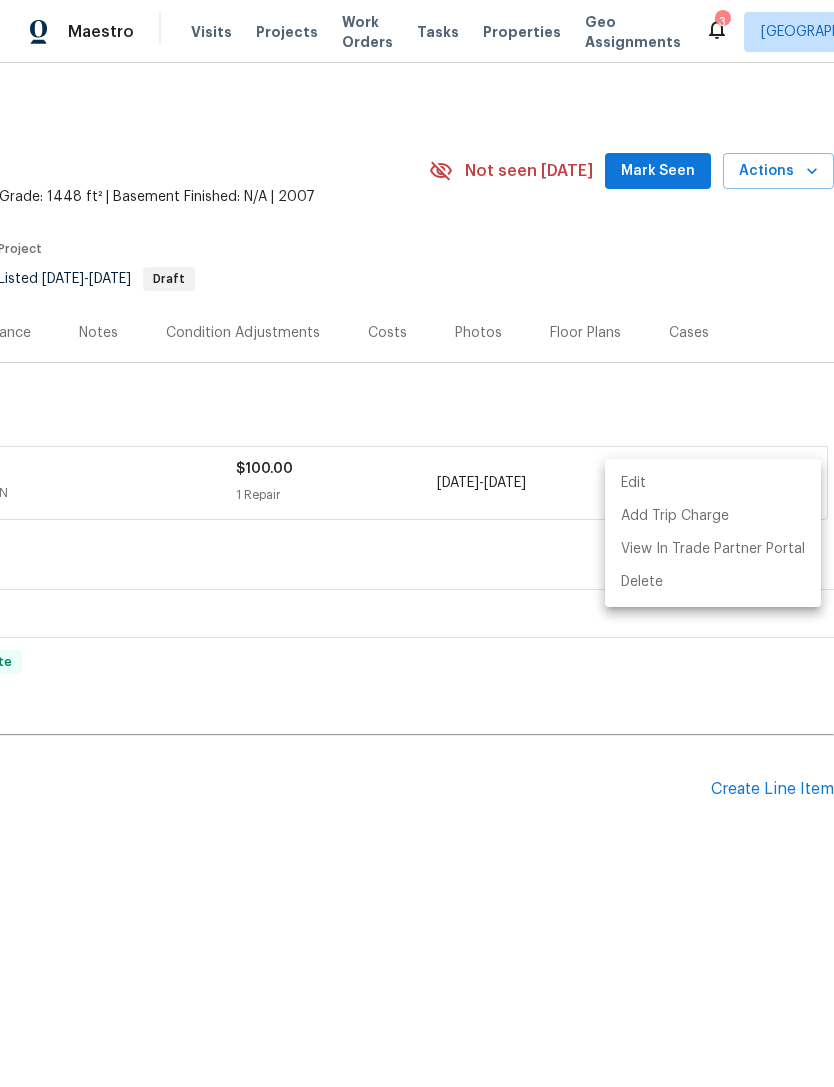 click at bounding box center (417, 543) 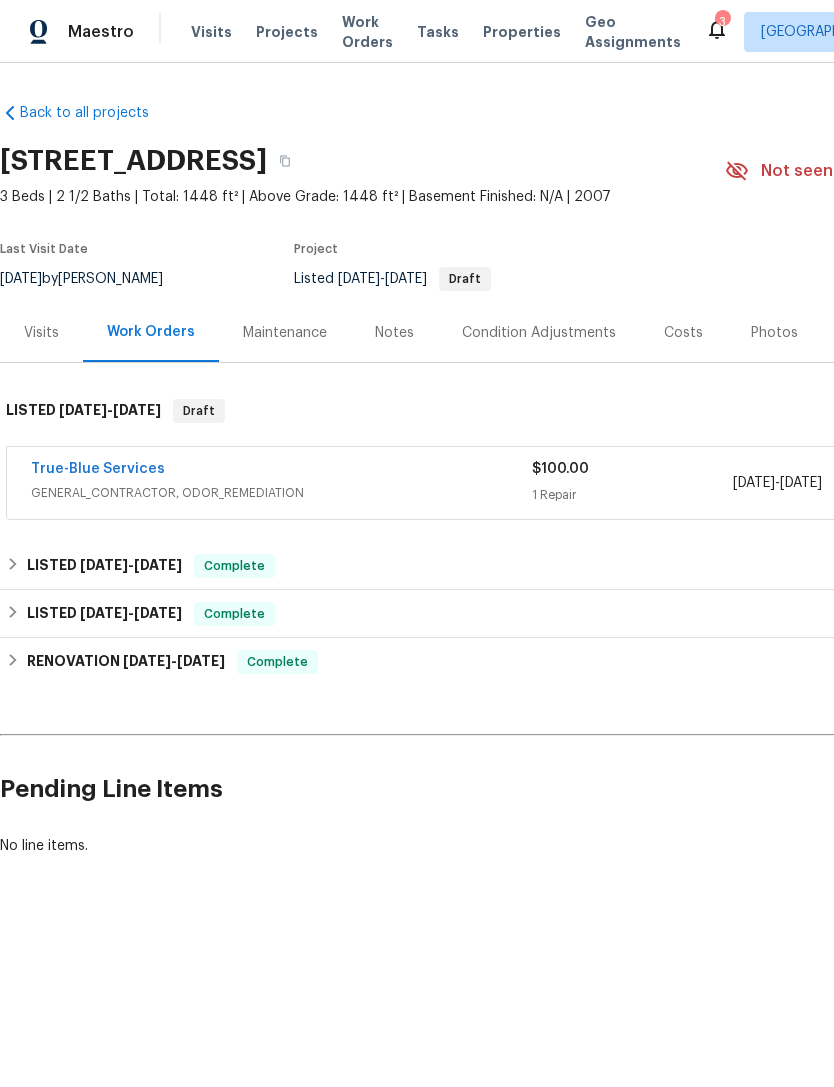 scroll, scrollTop: 0, scrollLeft: 0, axis: both 